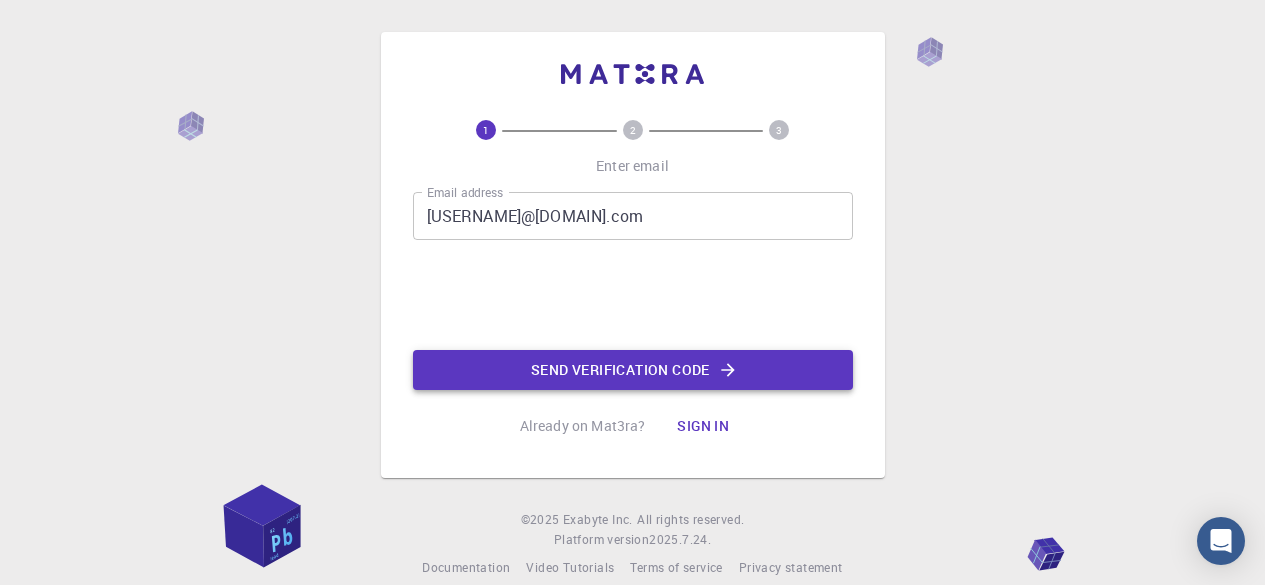 scroll, scrollTop: 0, scrollLeft: 0, axis: both 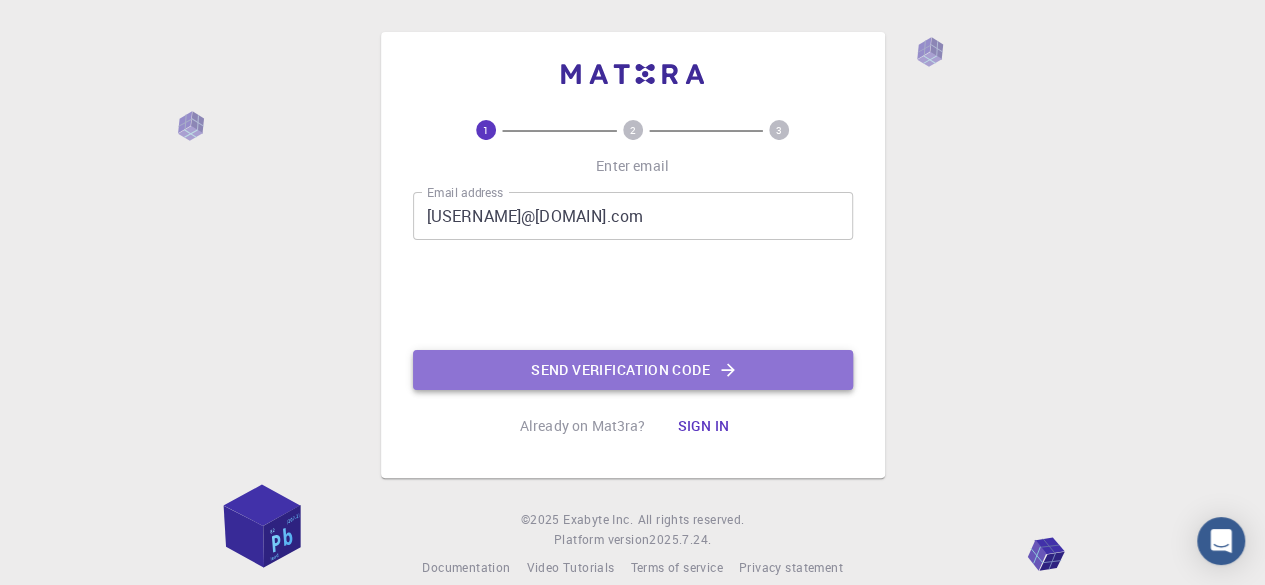 click on "Send verification code" 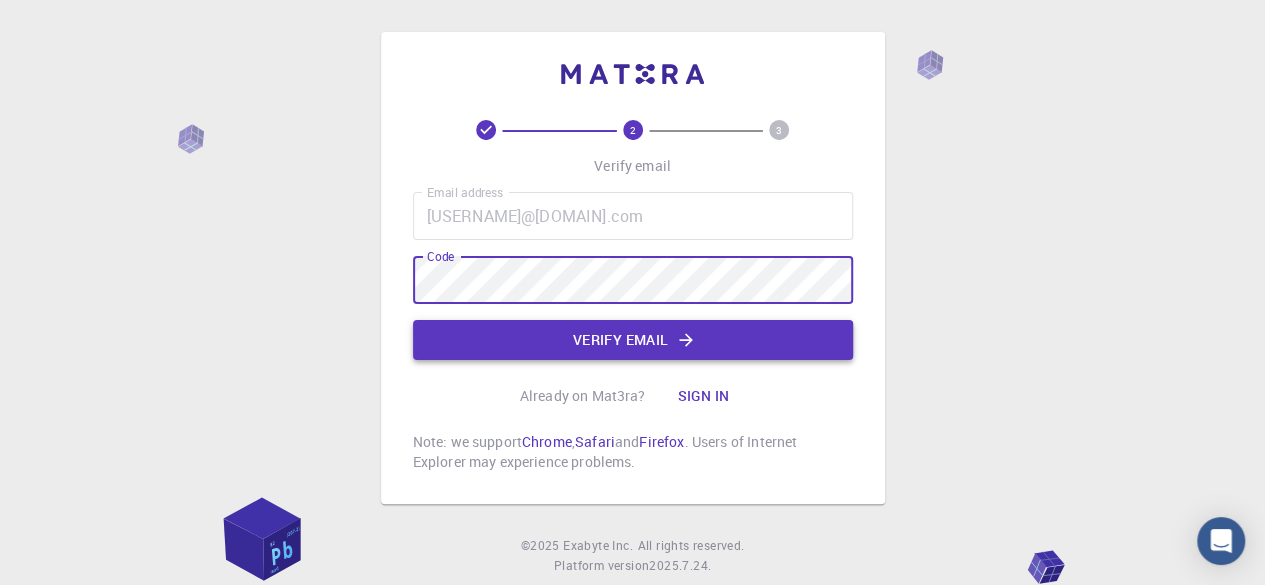 click on "Verify email" 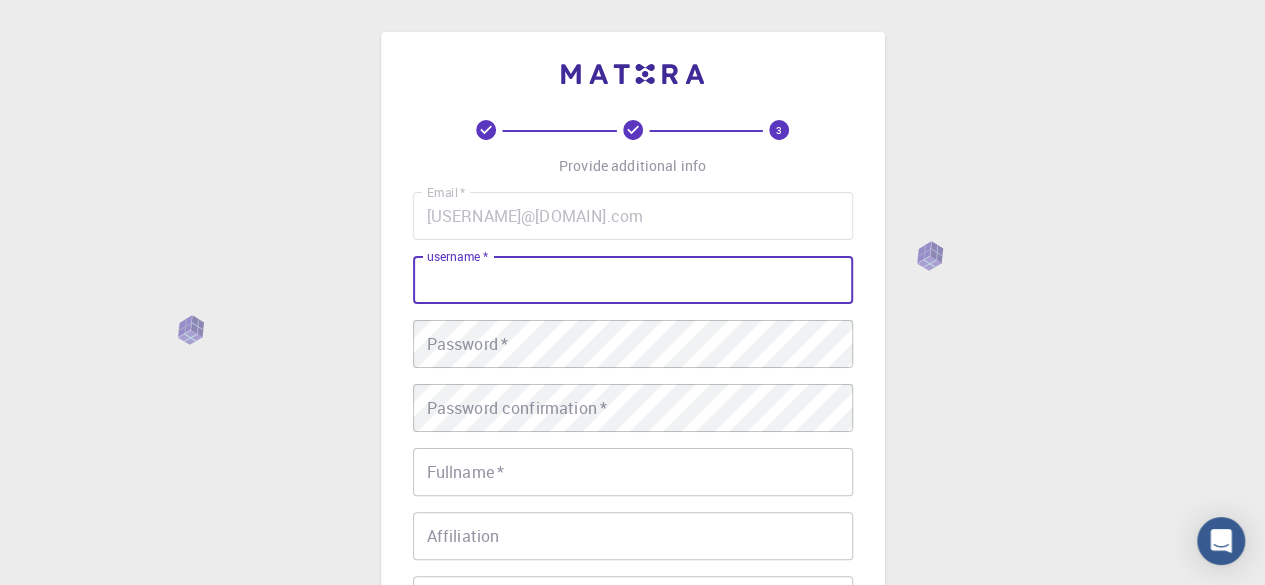 click on "username   *" at bounding box center (633, 280) 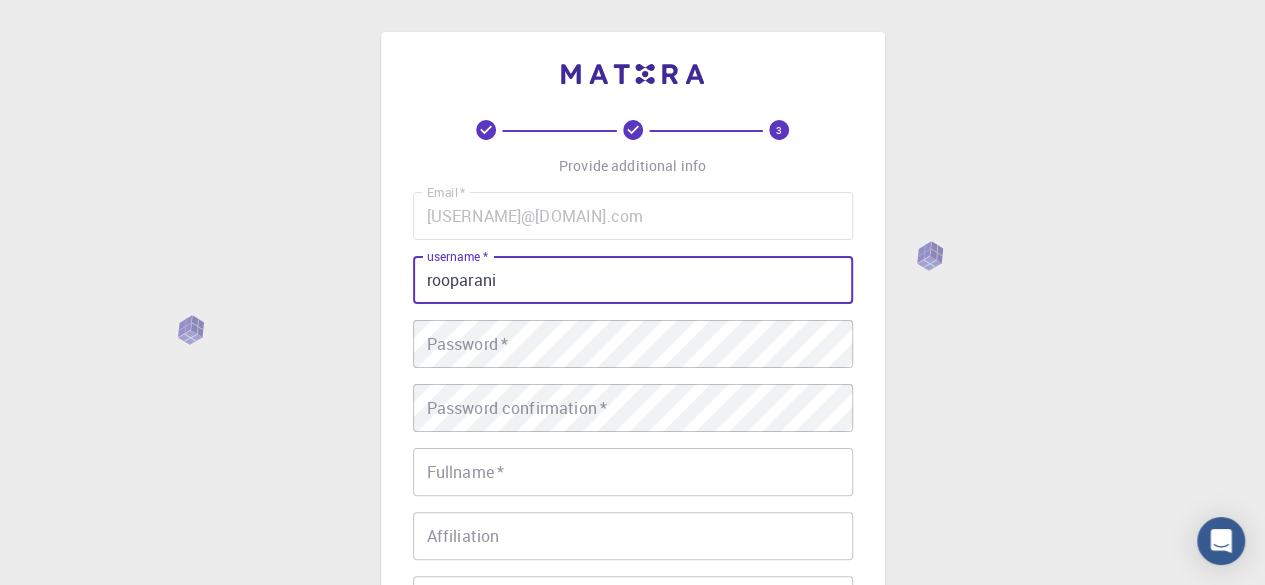 type on "rooparani" 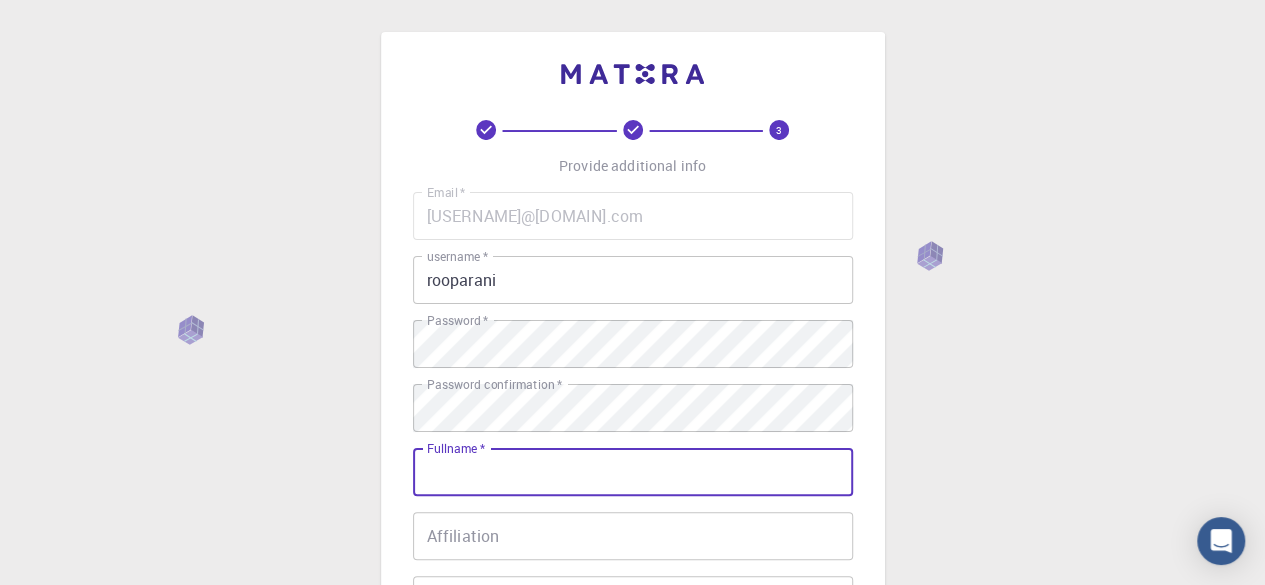 click on "Fullname   *" at bounding box center [633, 472] 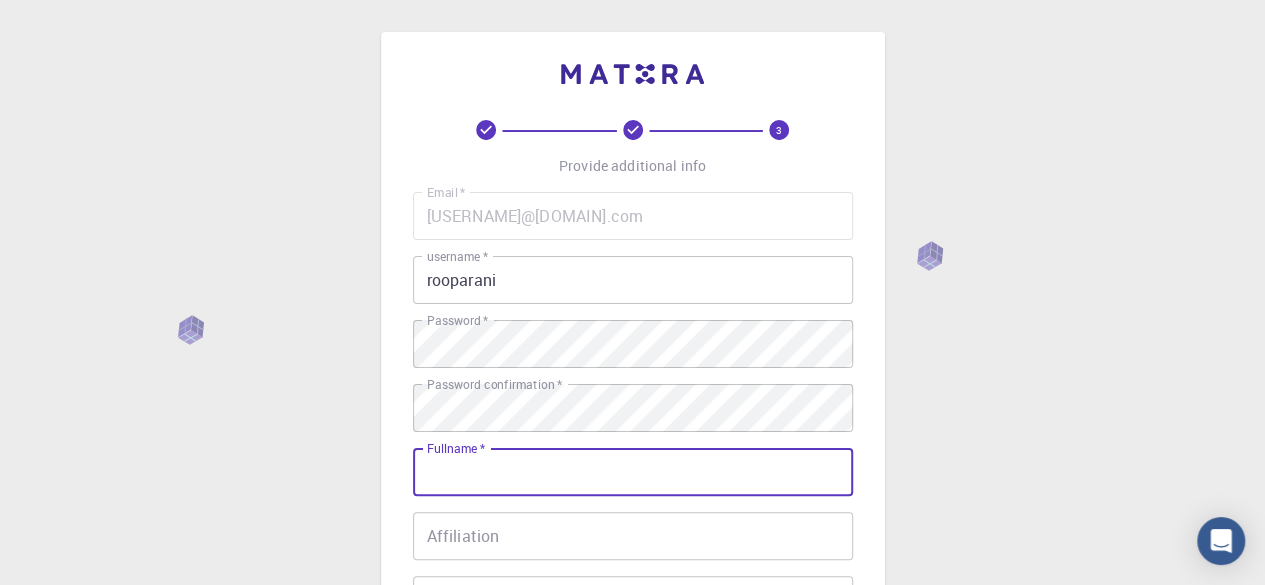 type on "[FIRST] [LAST]" 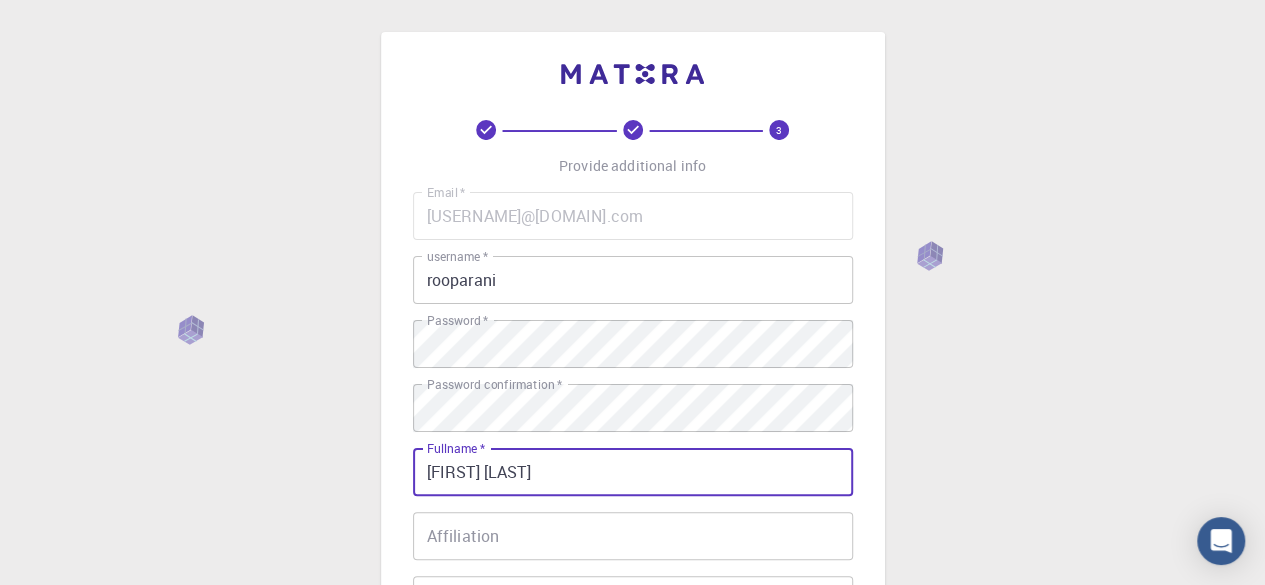 type on "09457016726" 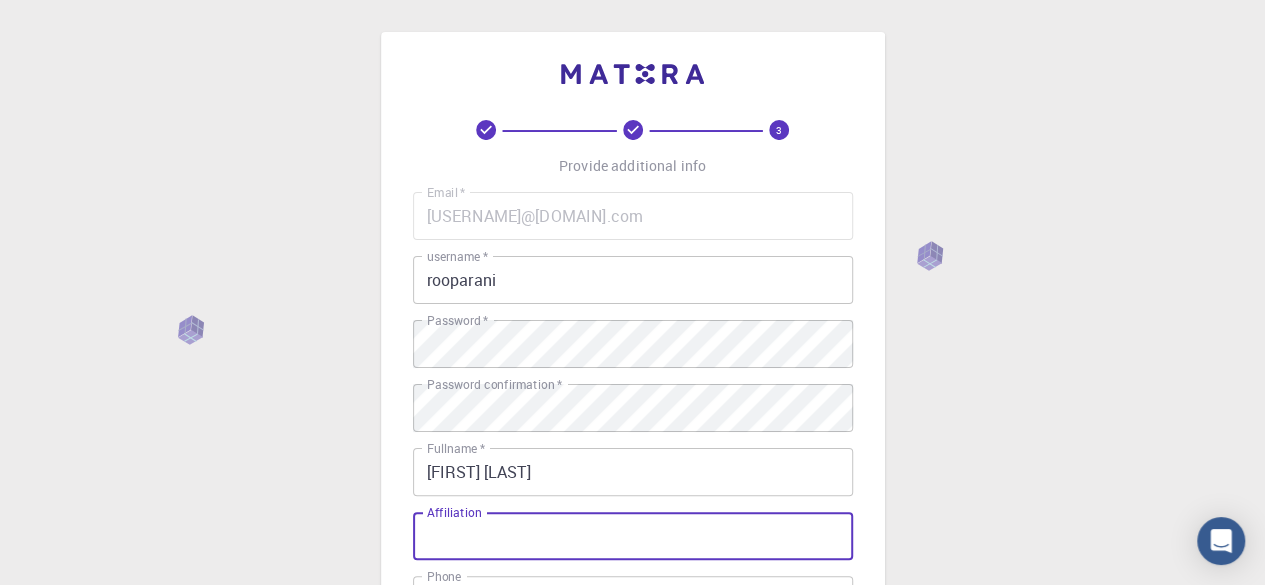 click on "Affiliation" at bounding box center (633, 536) 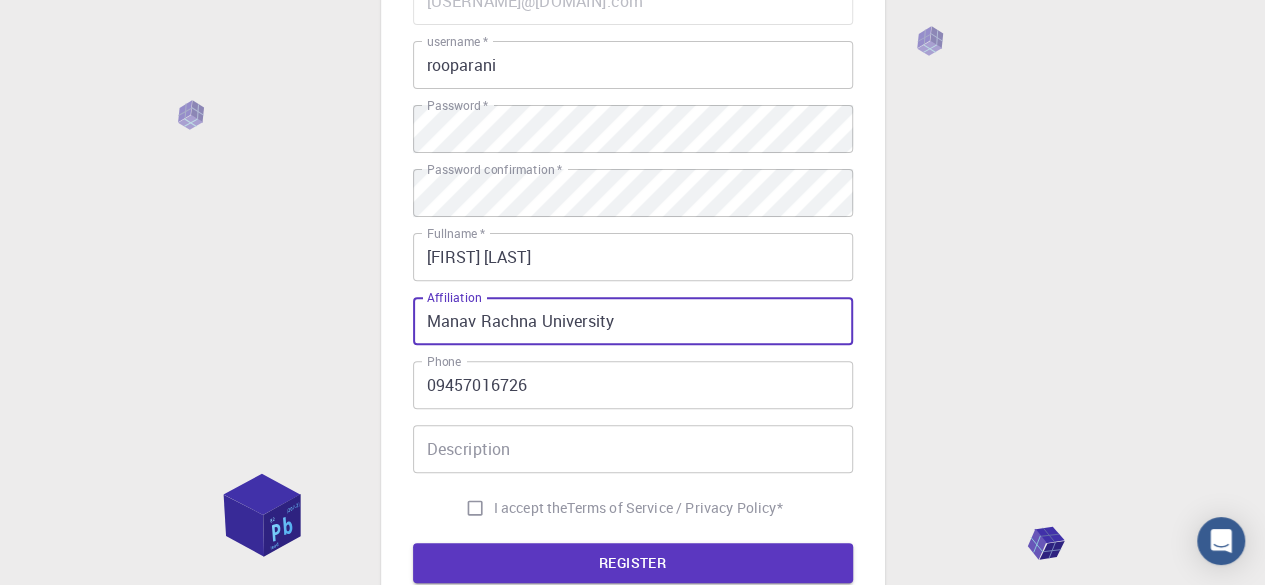 scroll, scrollTop: 227, scrollLeft: 0, axis: vertical 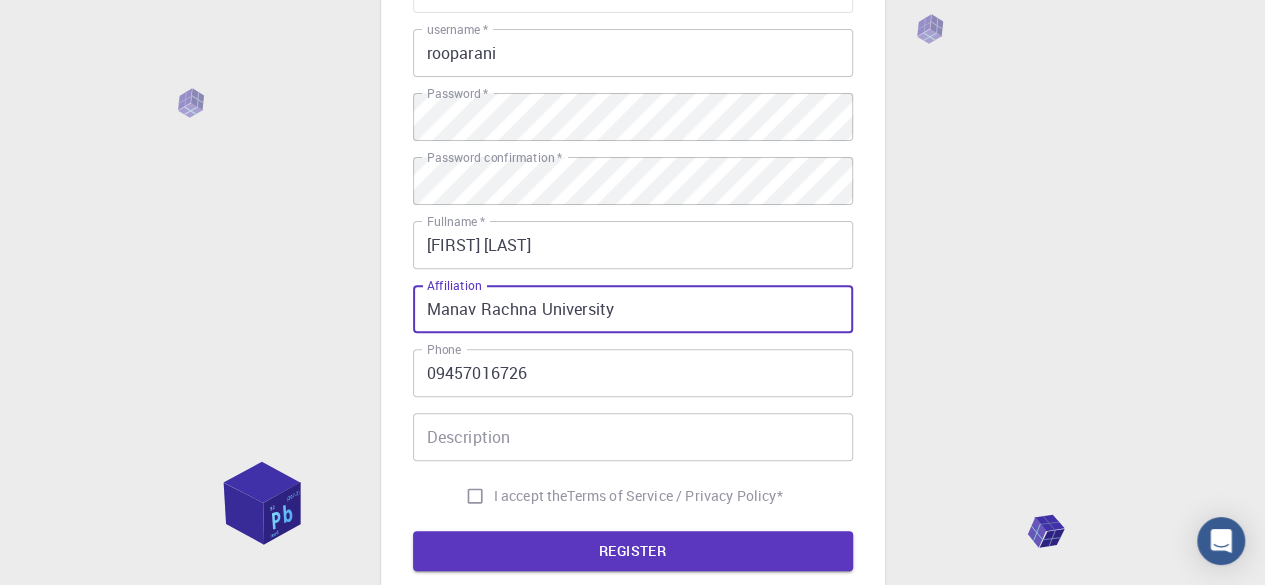 type on "Manav Rachna University" 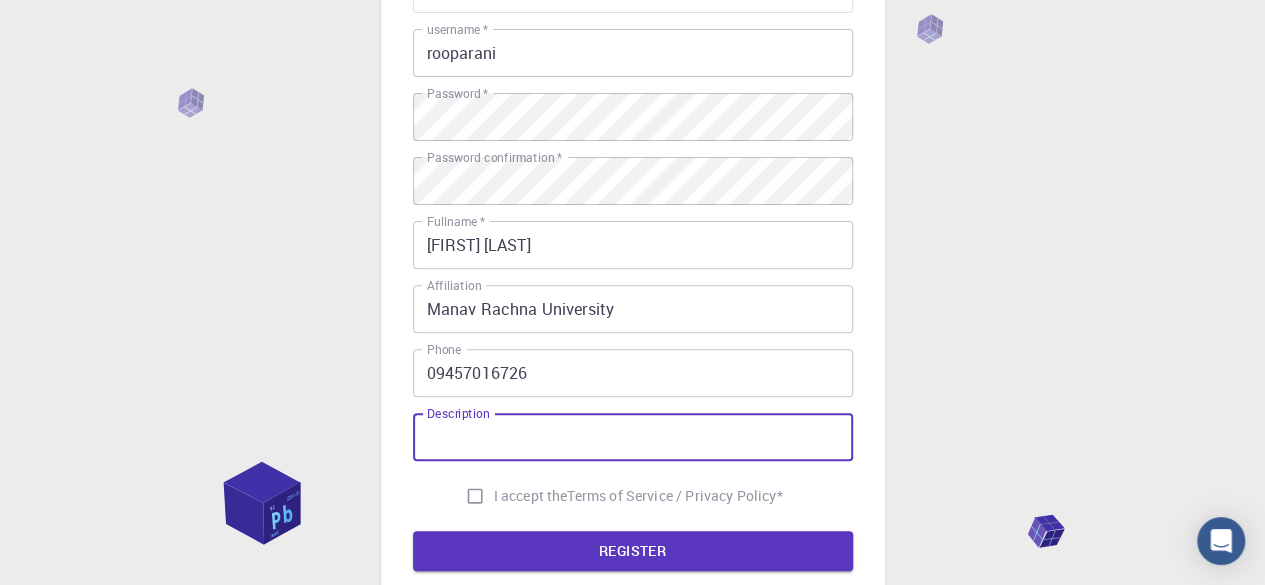 click on "Description" at bounding box center [633, 437] 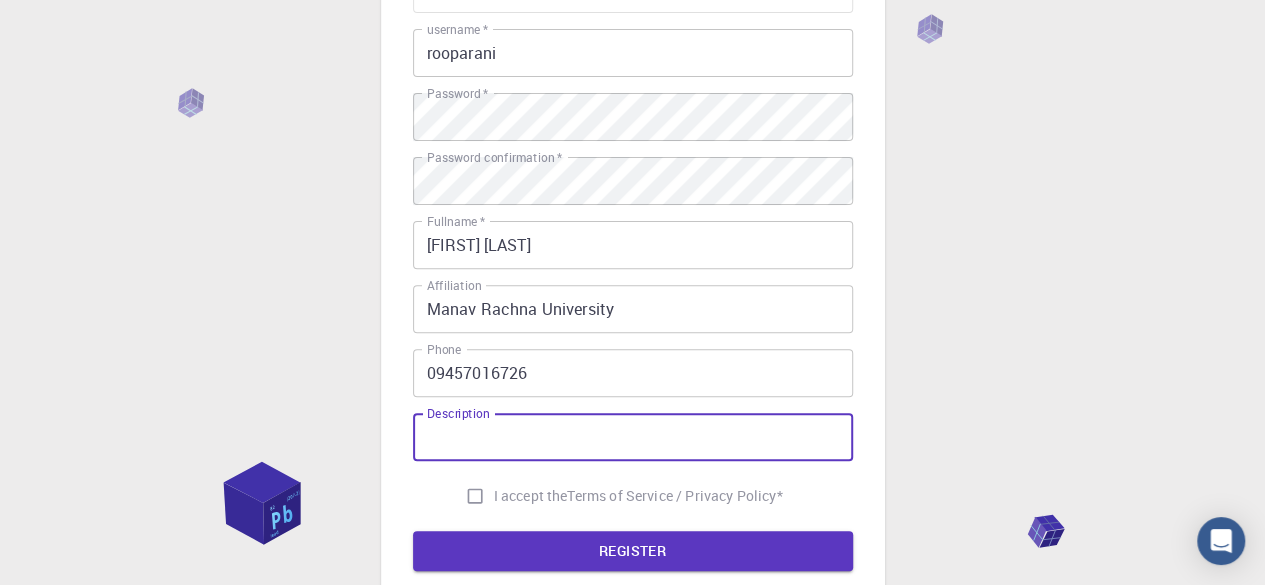 type on "A" 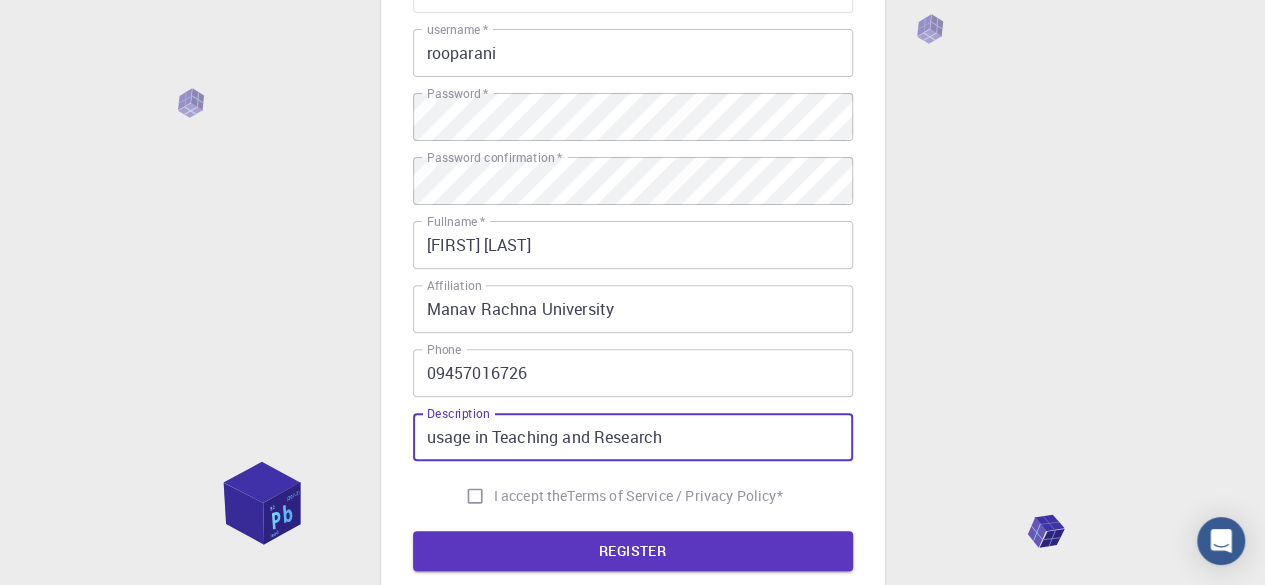 type on "usage in Teaching and Research" 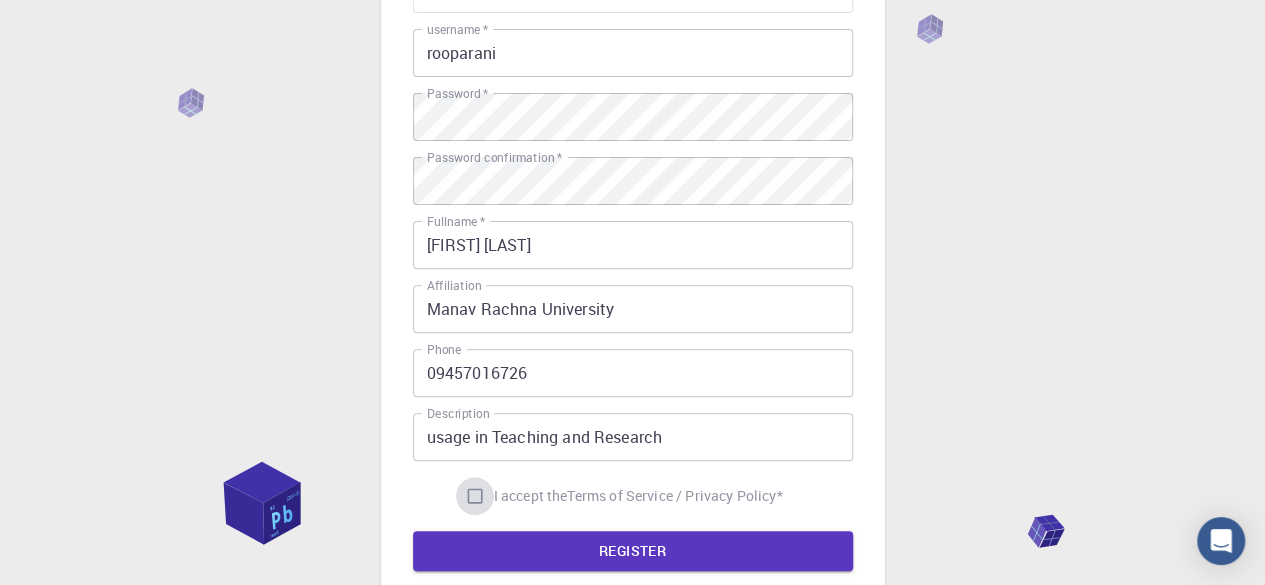 click on "I accept the  Terms of Service / Privacy Policy  *" at bounding box center (475, 496) 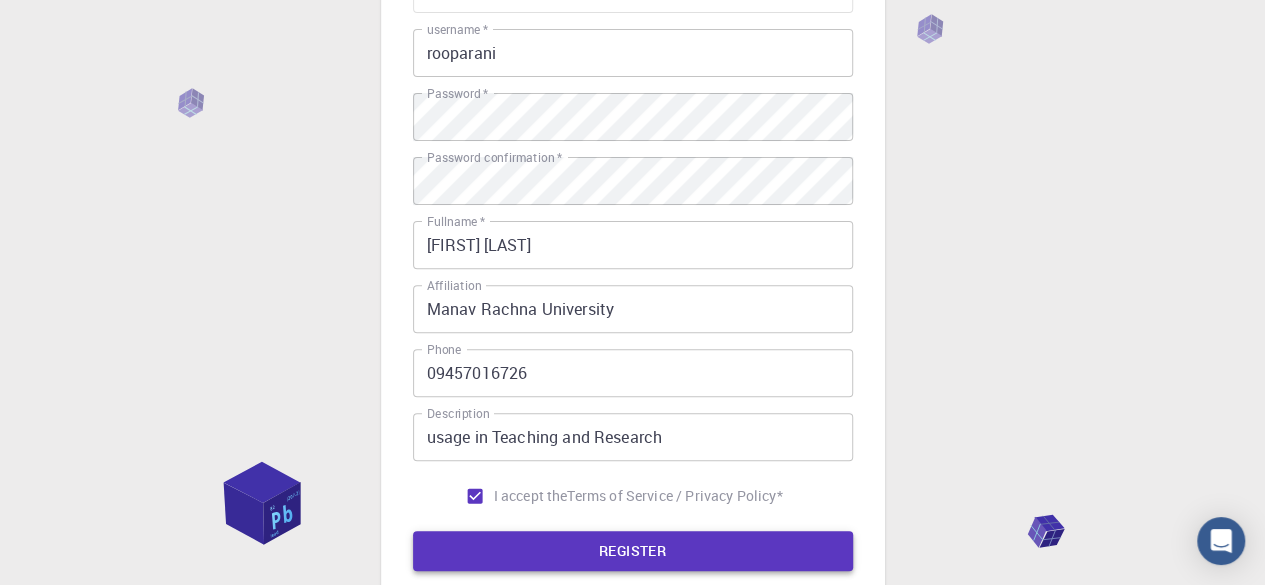 click on "REGISTER" at bounding box center [633, 551] 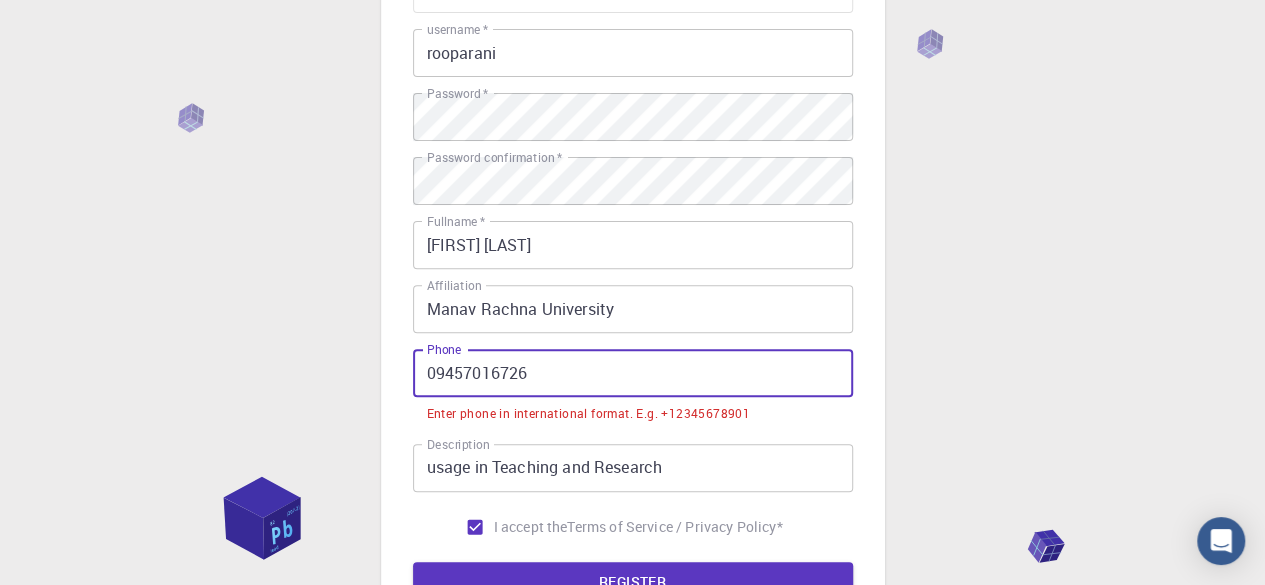 click on "09457016726" at bounding box center [633, 373] 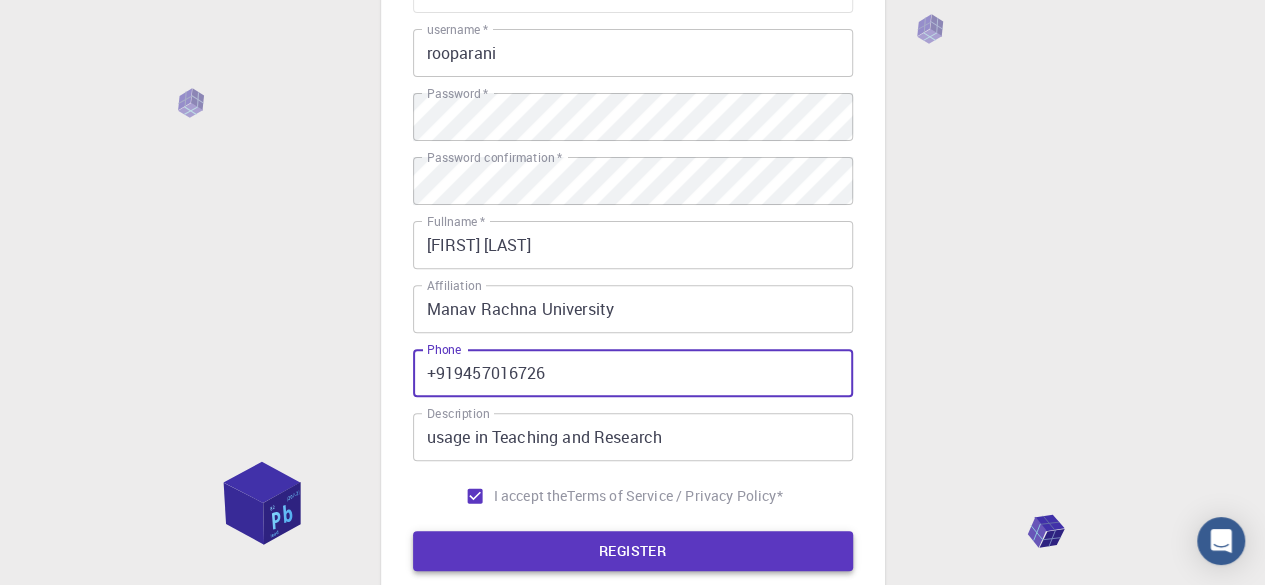 type on "+919457016726" 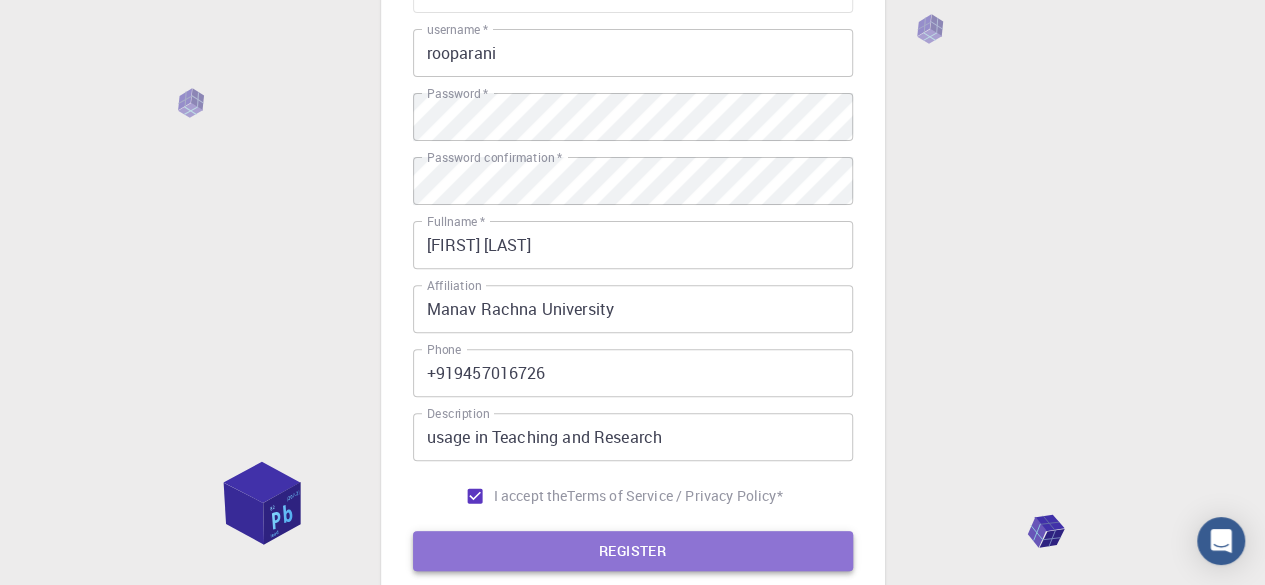 click on "REGISTER" at bounding box center (633, 551) 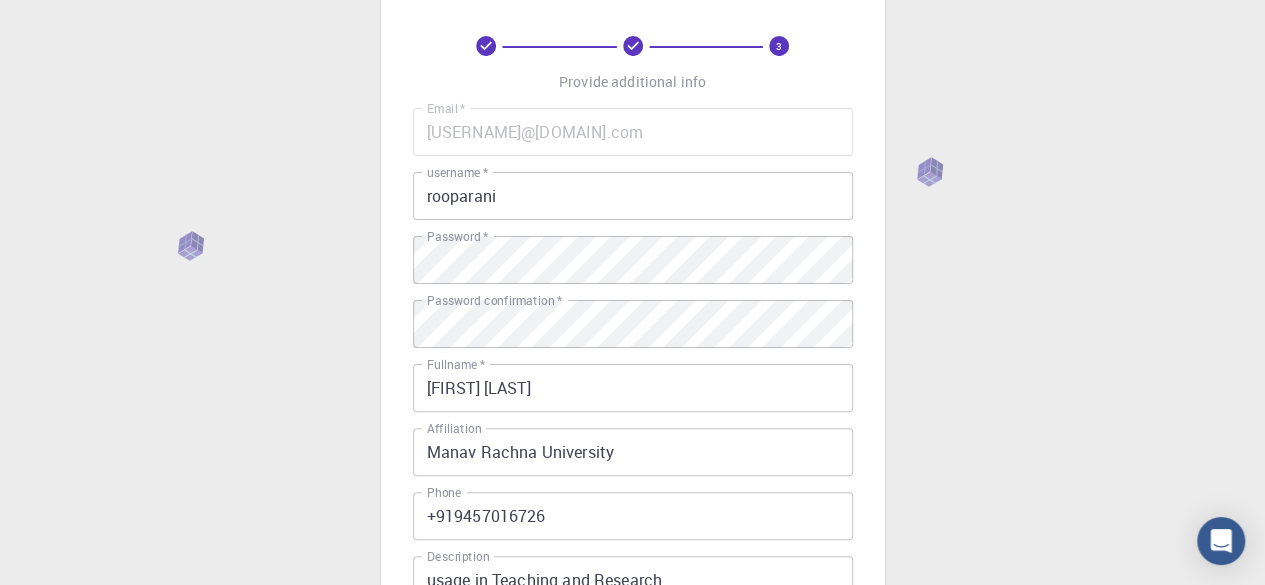 scroll, scrollTop: 89, scrollLeft: 0, axis: vertical 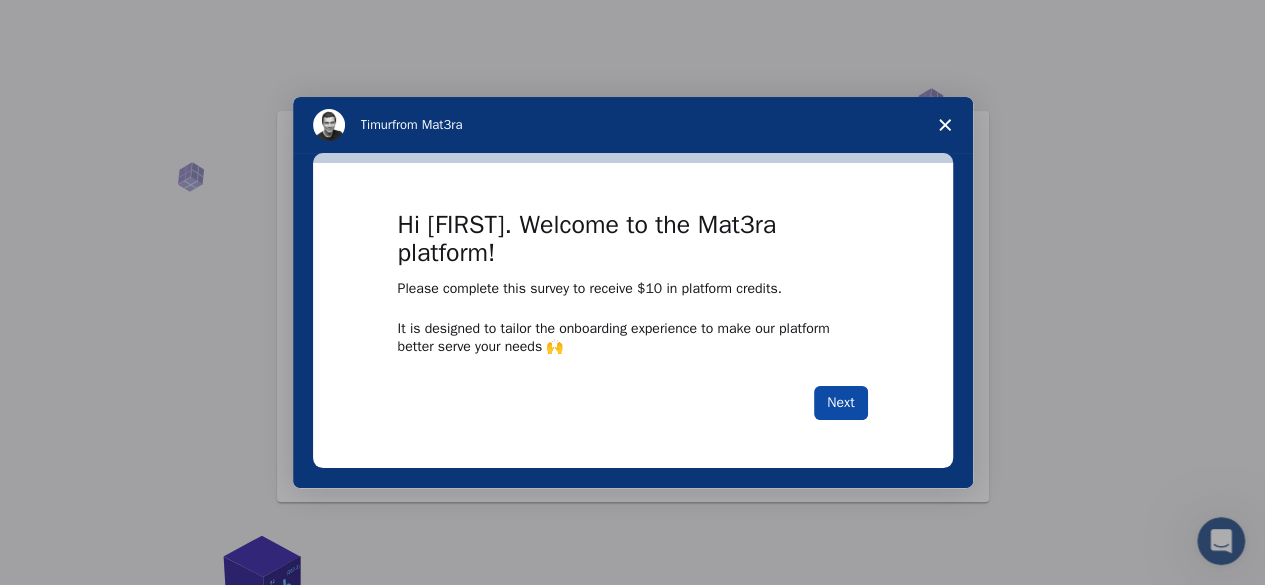 click on "Next" at bounding box center (840, 403) 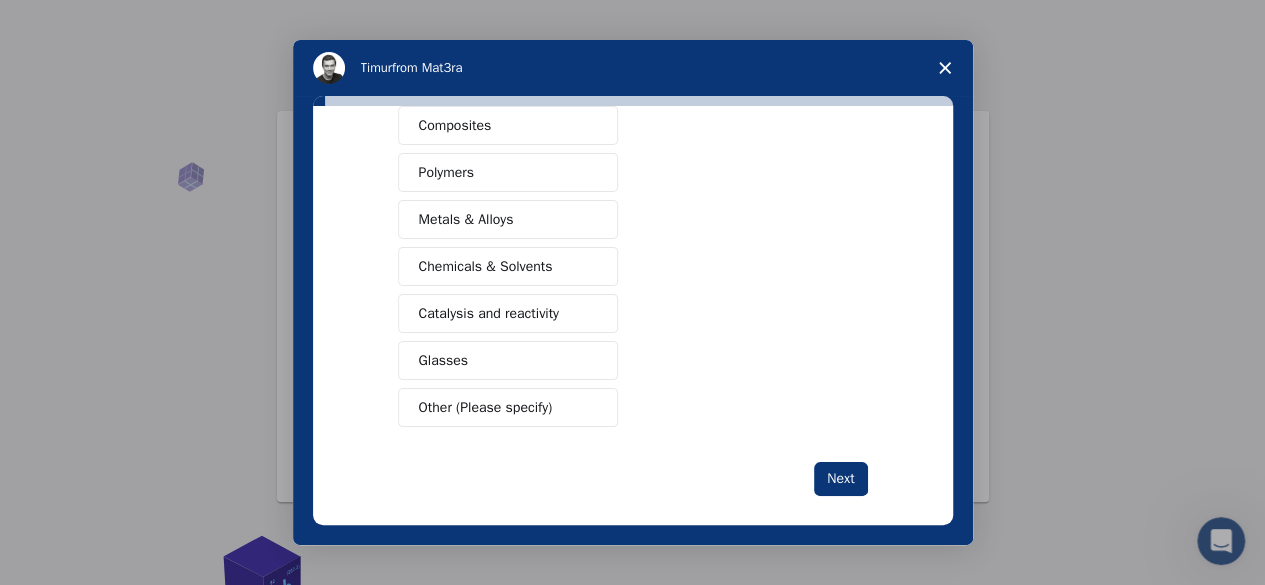 scroll, scrollTop: 362, scrollLeft: 0, axis: vertical 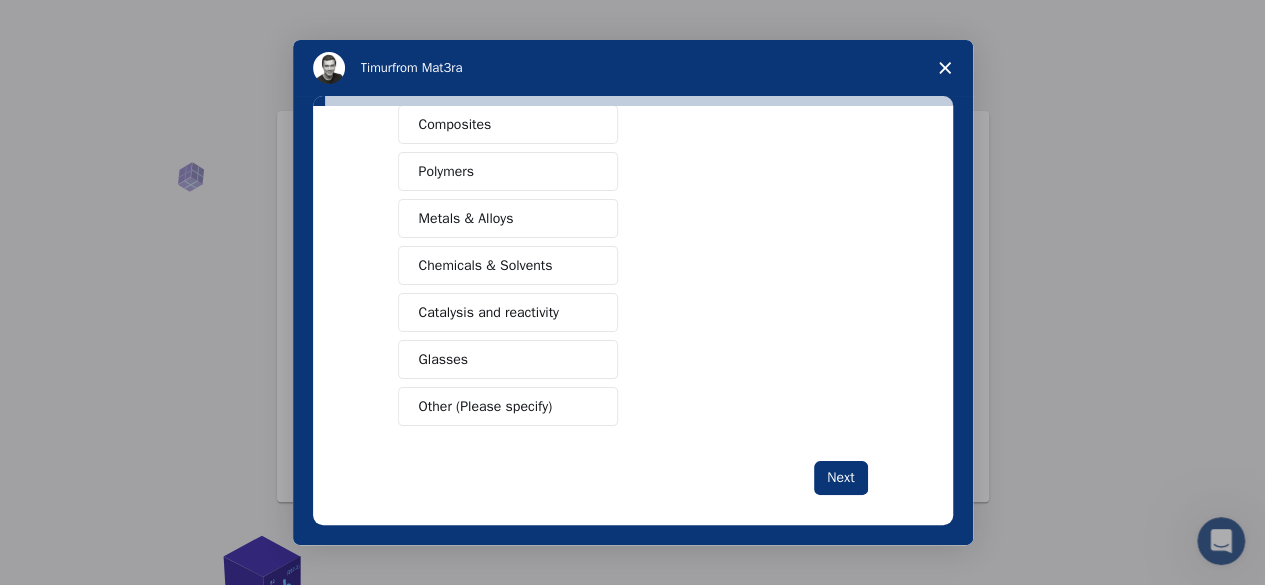 click on "Other (Please specify)" at bounding box center [486, 406] 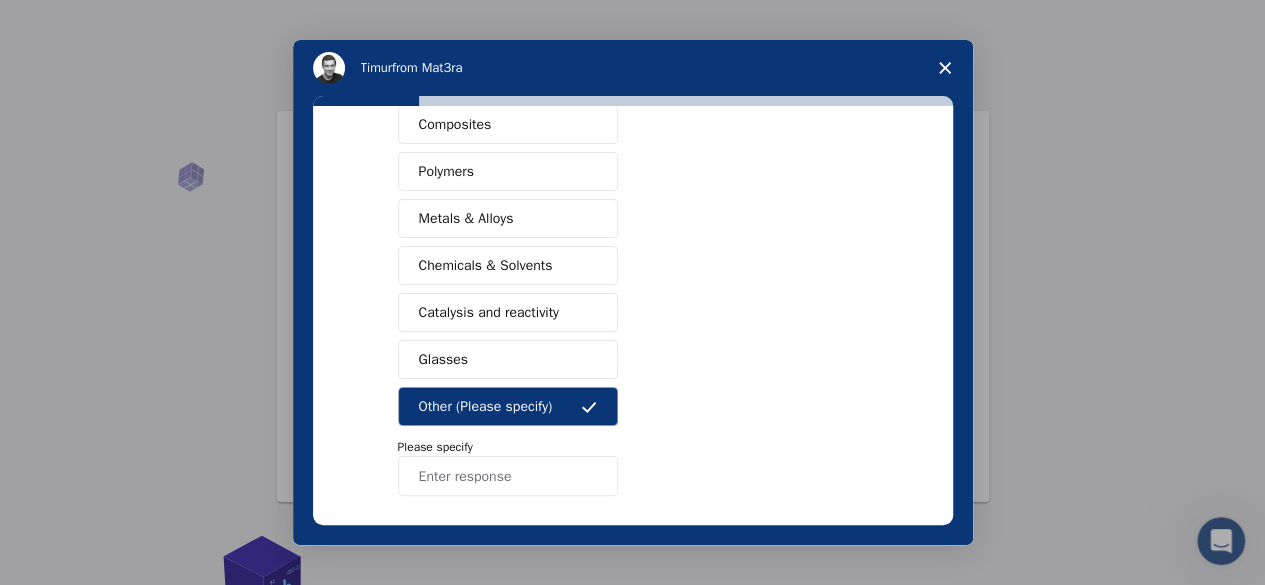 click at bounding box center (508, 476) 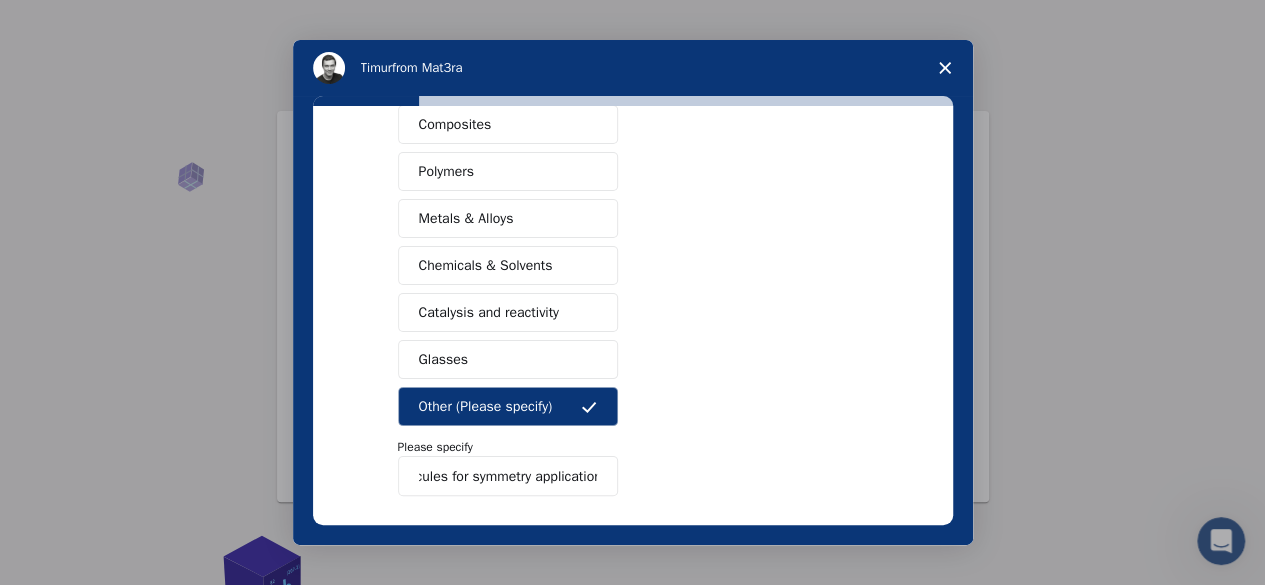 scroll, scrollTop: 0, scrollLeft: 47, axis: horizontal 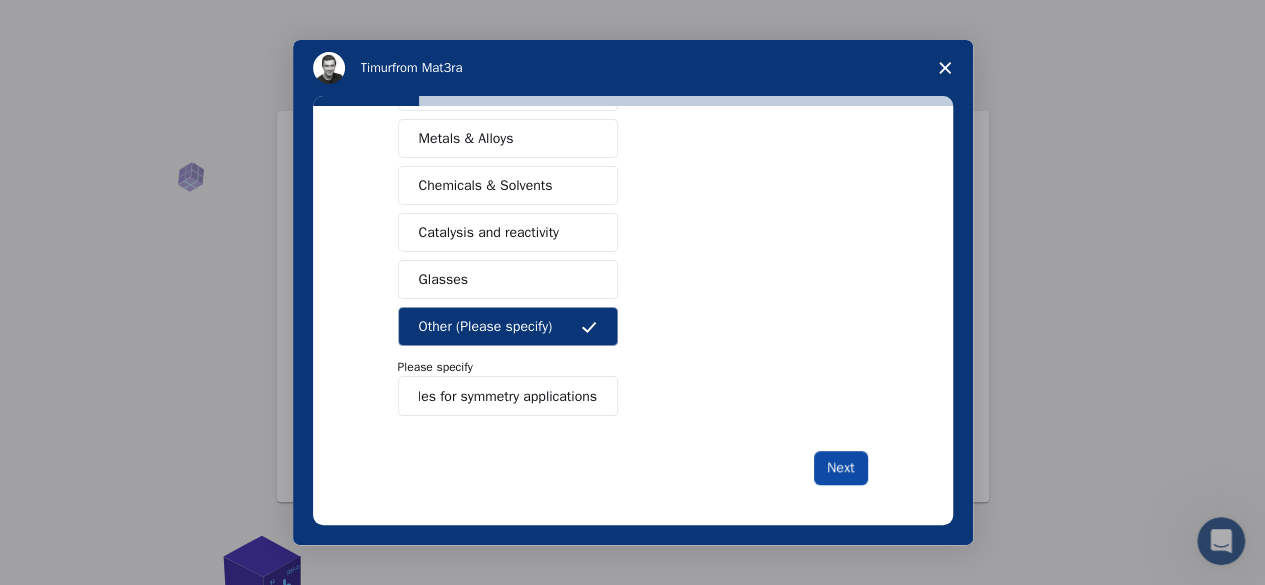 type on "molecules for symmetry applications" 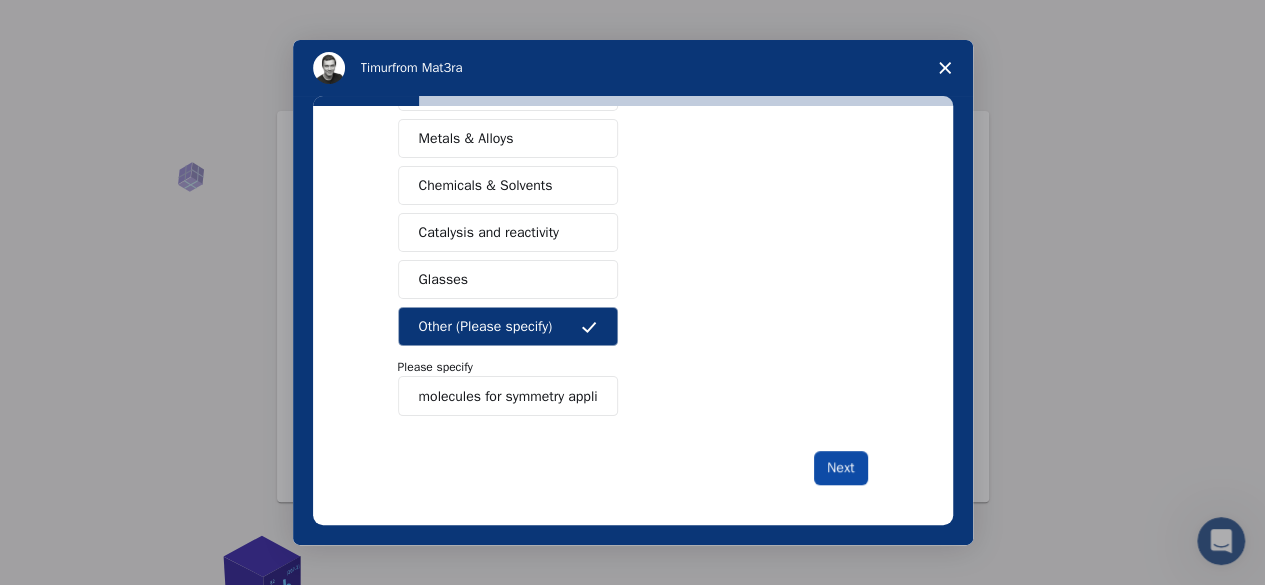 click on "Next" at bounding box center (840, 468) 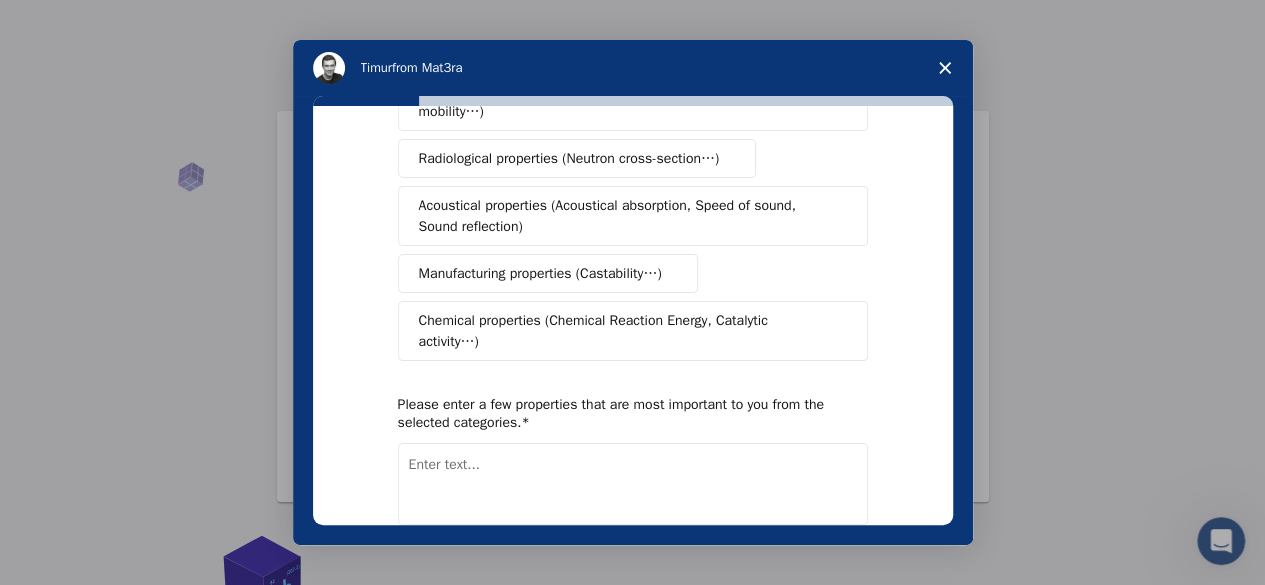 scroll, scrollTop: 389, scrollLeft: 0, axis: vertical 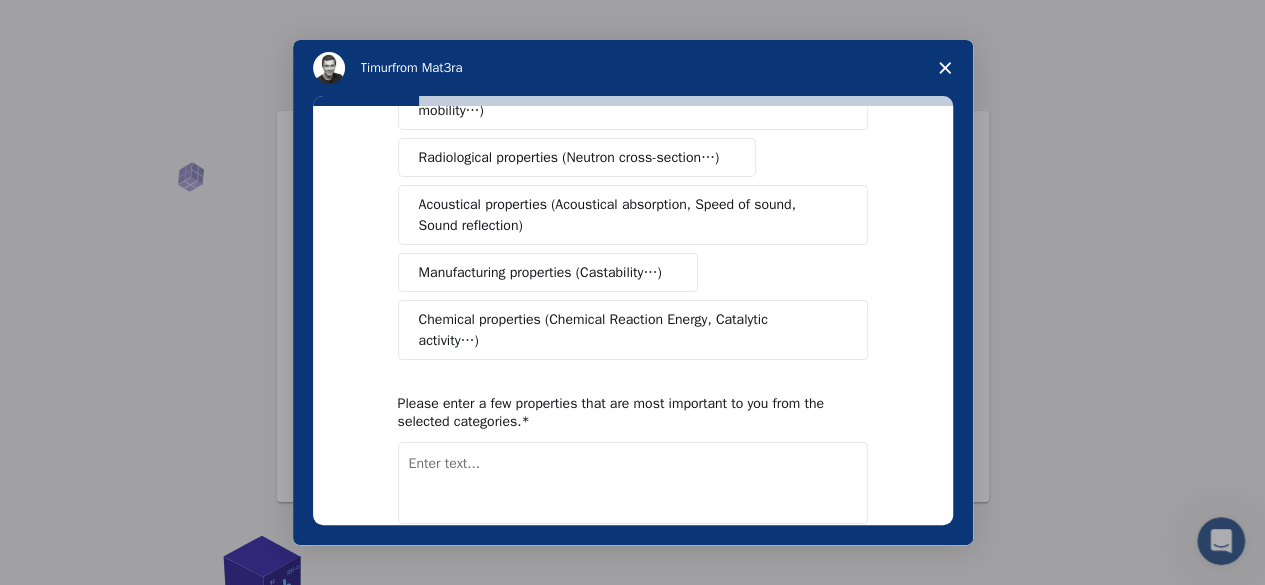 click on "Chemical properties (Chemical Reaction Energy, Catalytic activity…)" at bounding box center (625, 330) 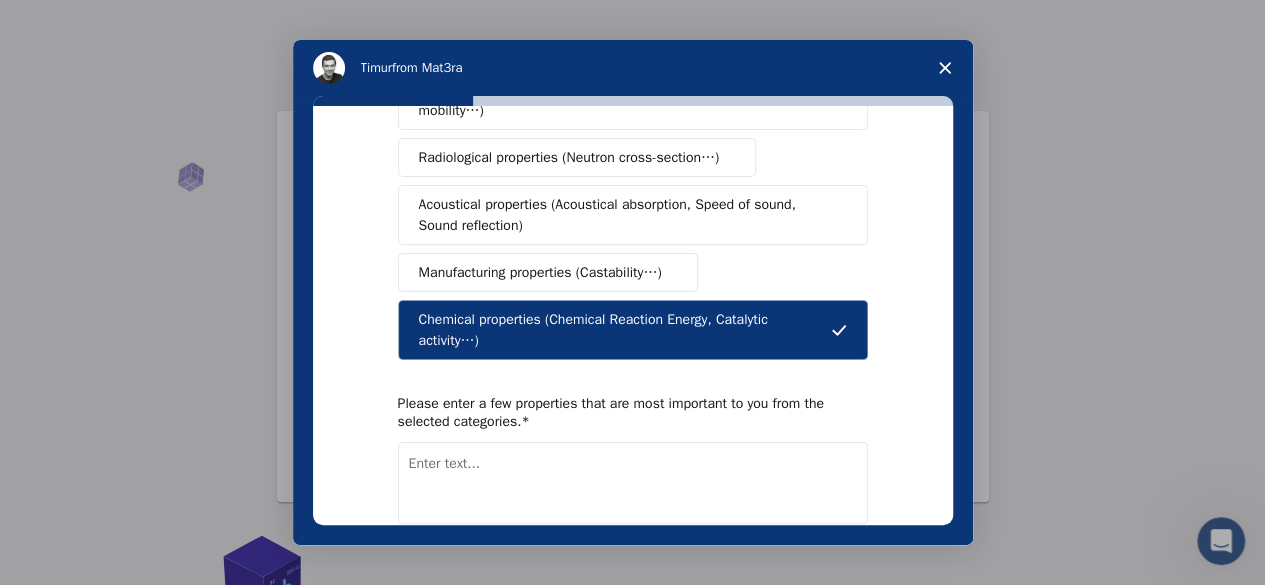 scroll, scrollTop: 476, scrollLeft: 0, axis: vertical 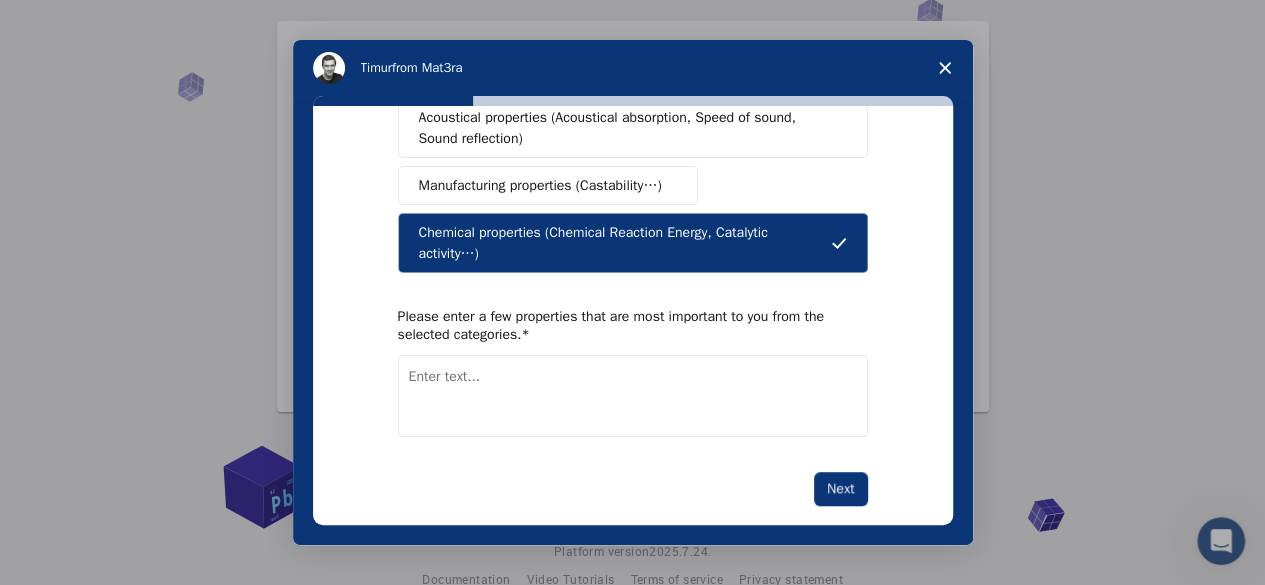 click at bounding box center (633, 396) 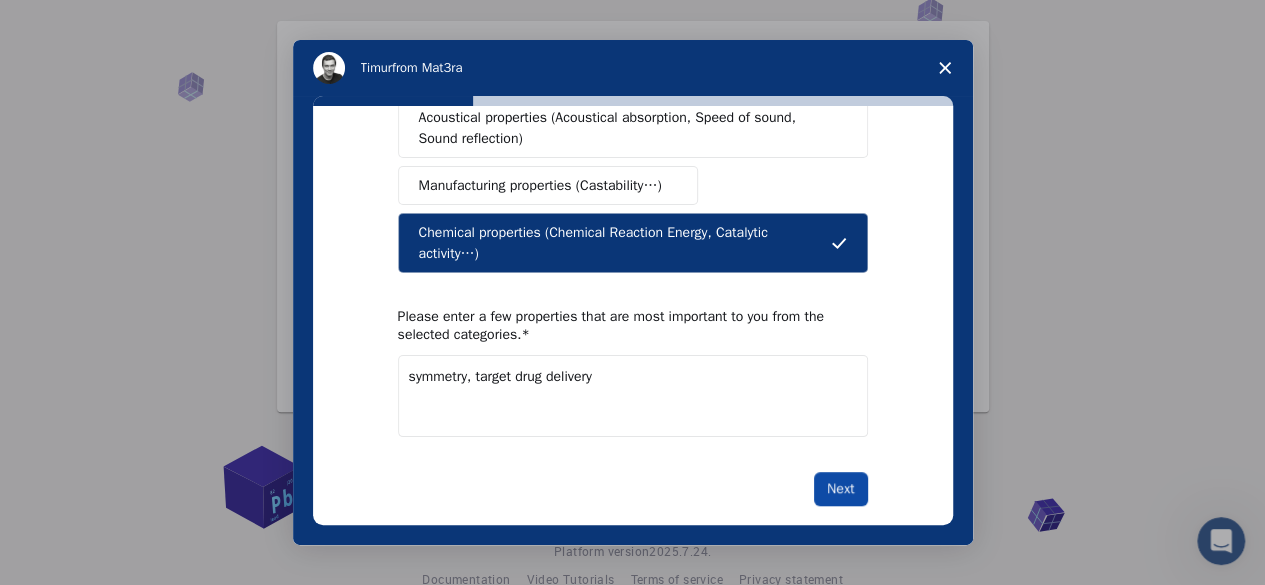 type on "symmetry, target drug delivery" 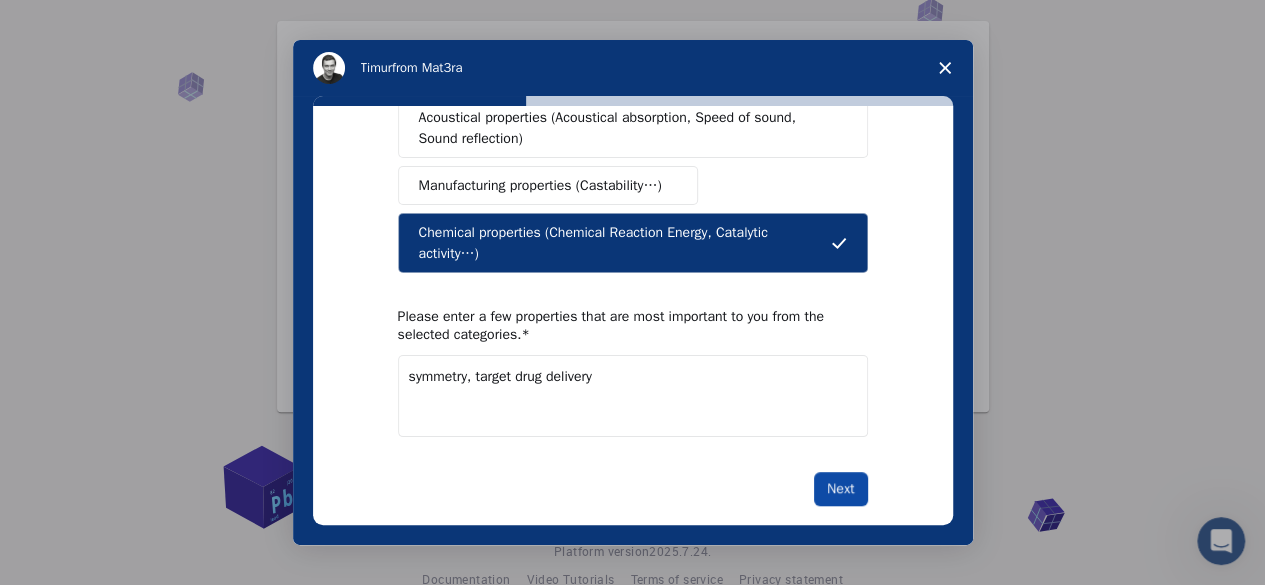 click on "Next" at bounding box center (840, 489) 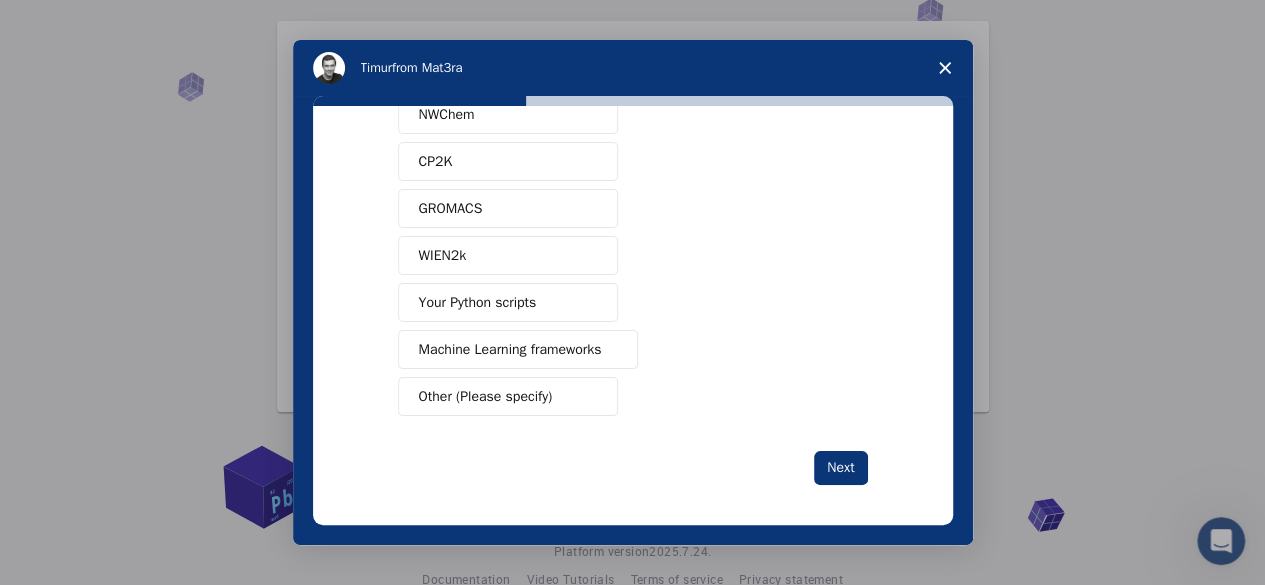 scroll, scrollTop: 229, scrollLeft: 0, axis: vertical 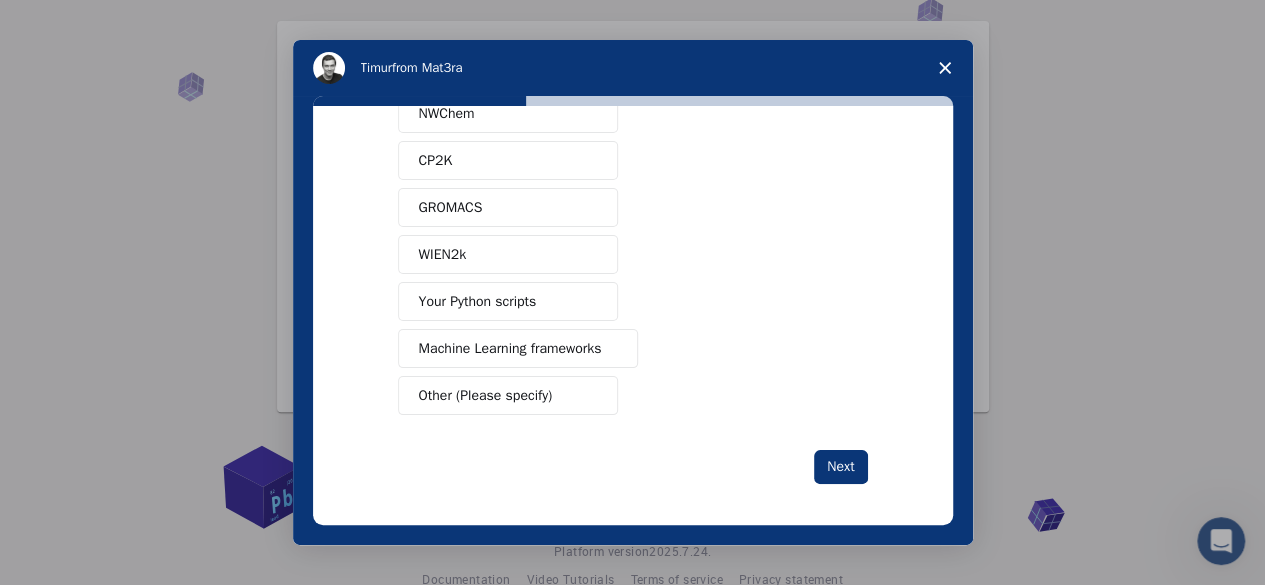 click on "Other (Please specify)" at bounding box center (486, 395) 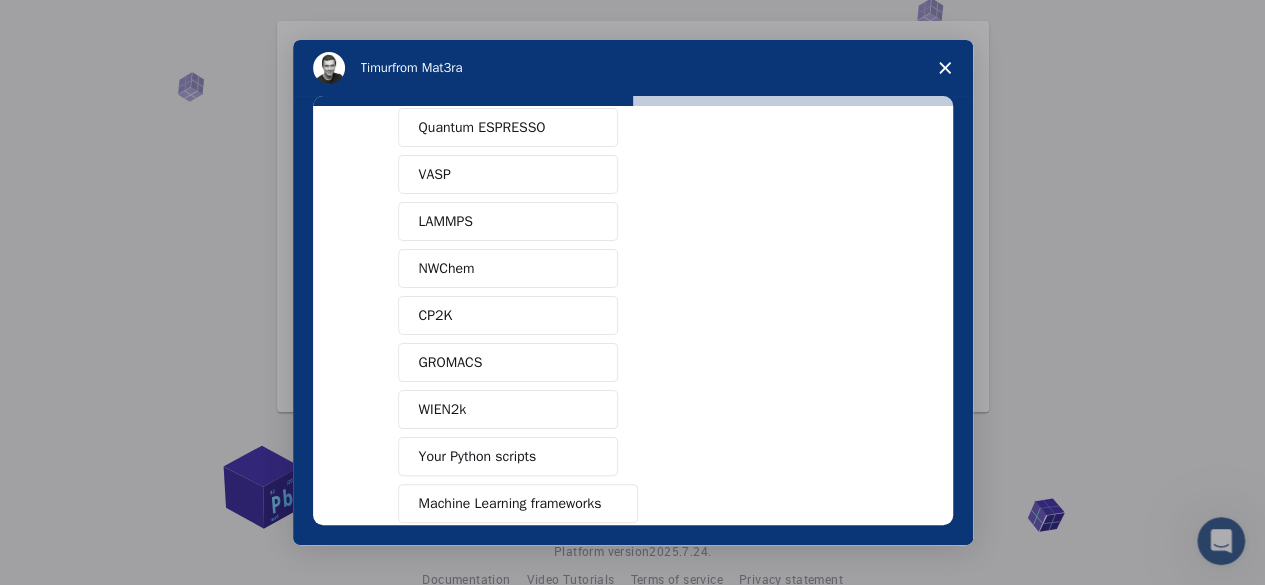 scroll, scrollTop: 63, scrollLeft: 0, axis: vertical 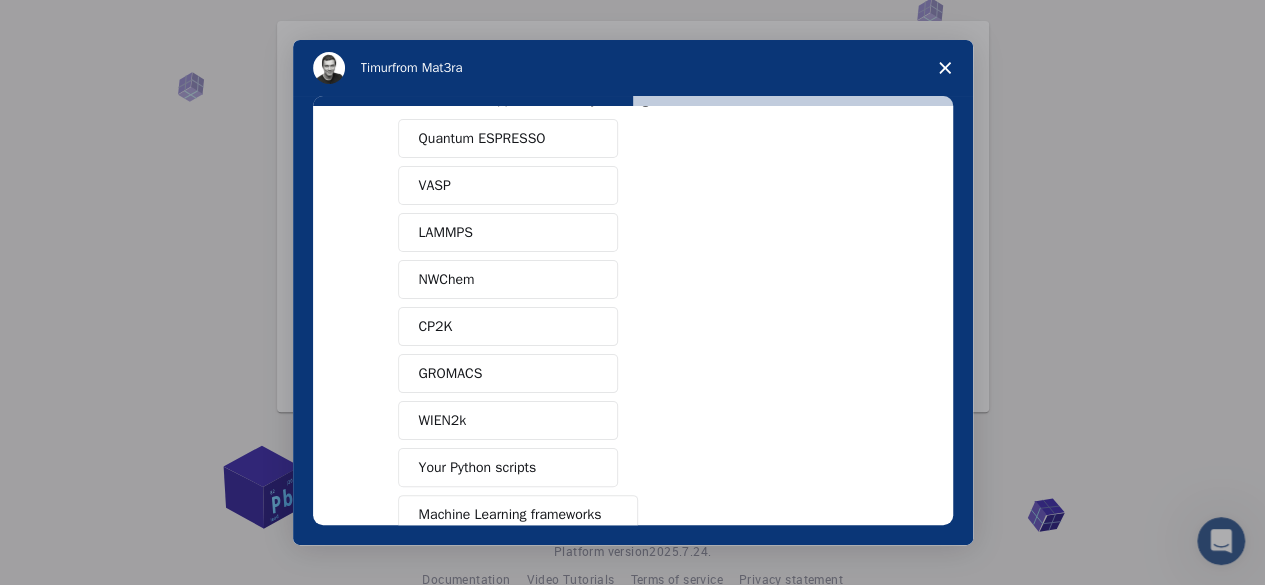 click on "VASP" at bounding box center (508, 185) 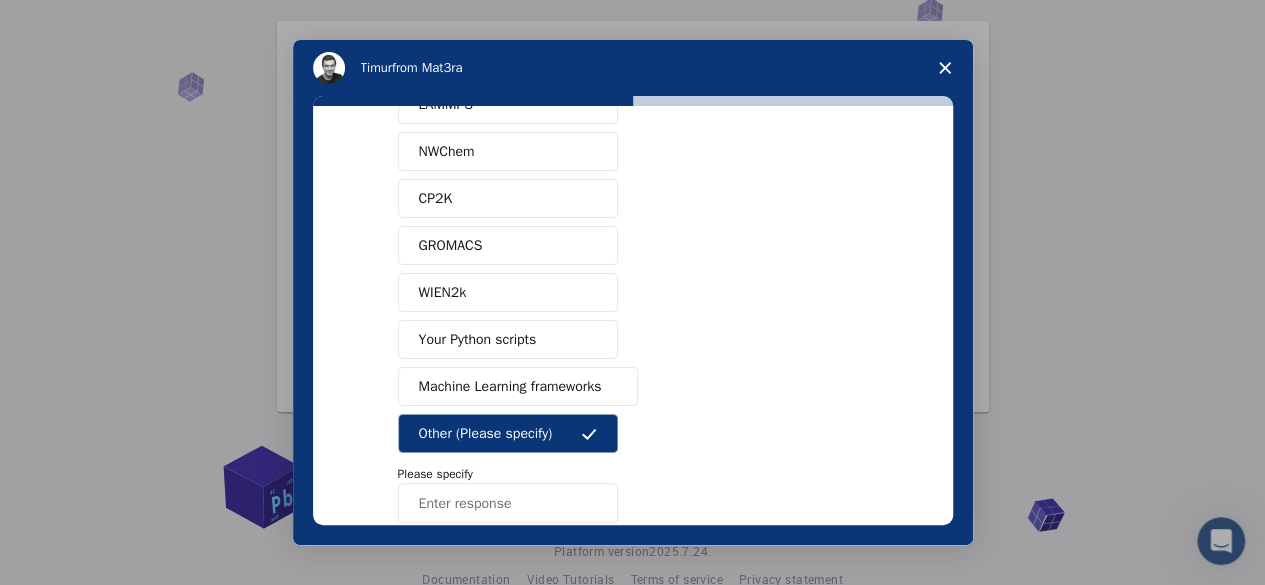 scroll, scrollTop: 192, scrollLeft: 0, axis: vertical 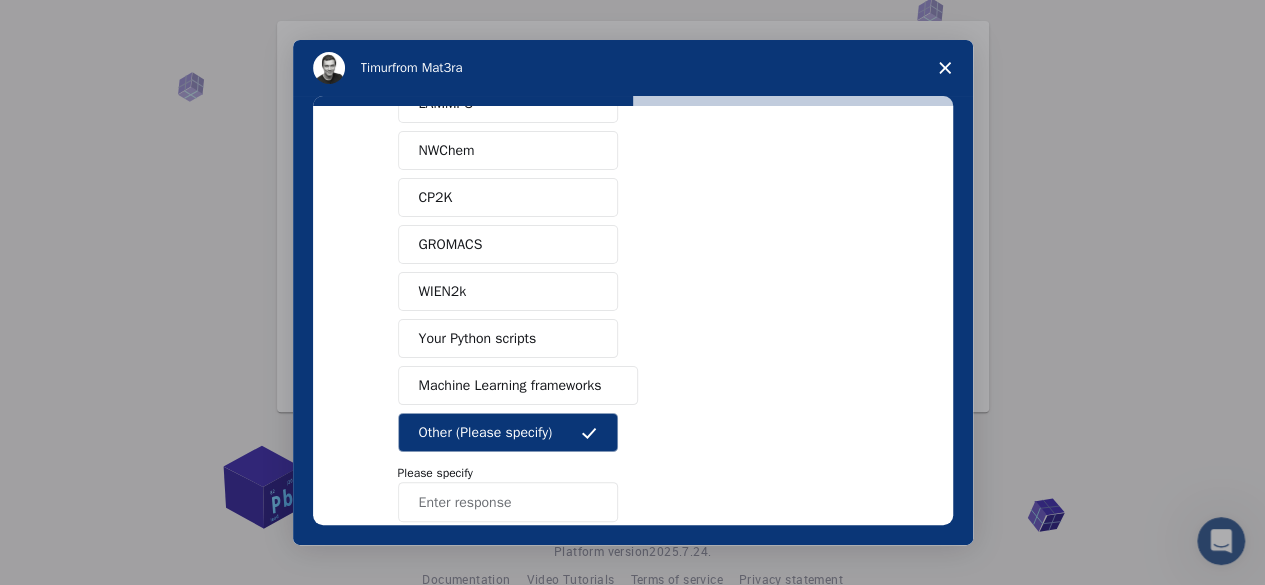 click at bounding box center [589, 198] 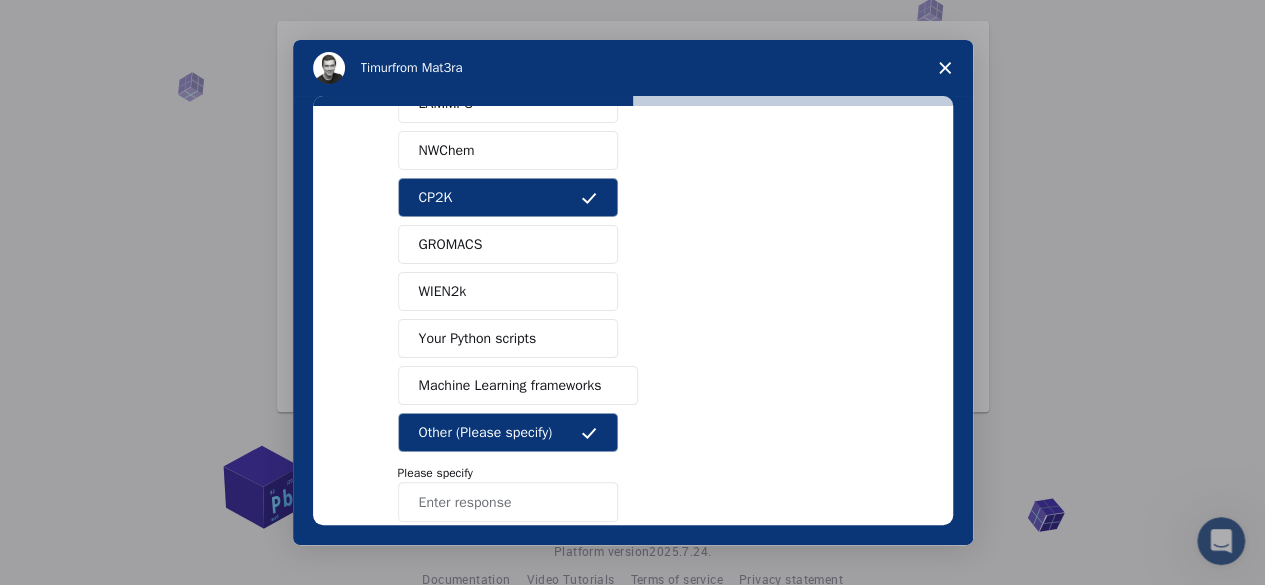 scroll, scrollTop: 299, scrollLeft: 0, axis: vertical 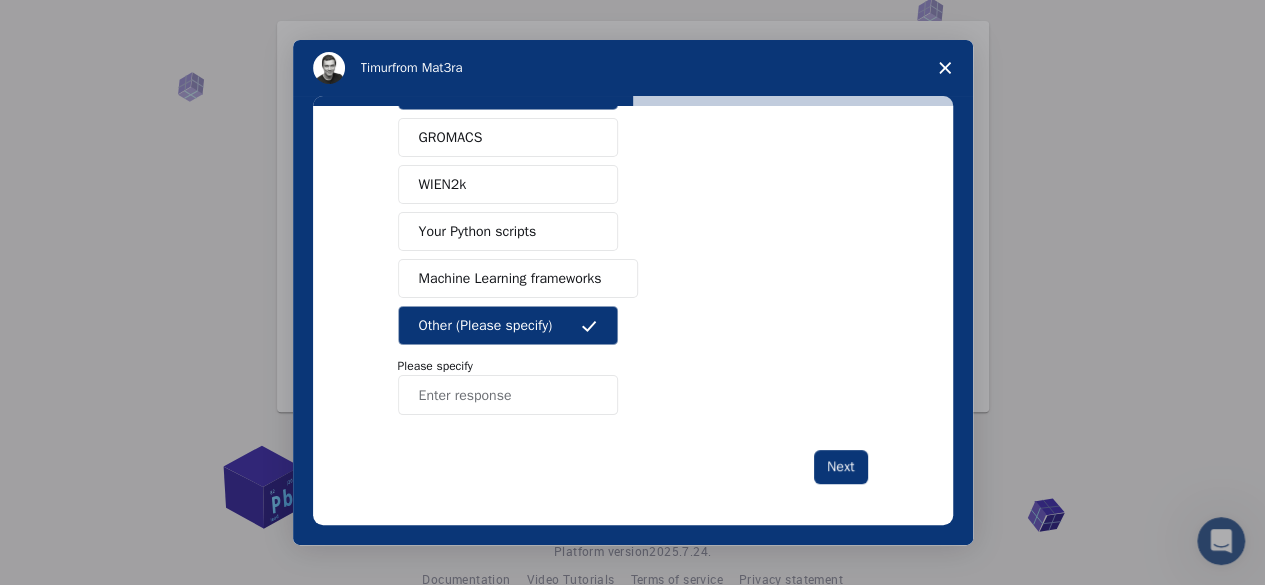 click on "Other (Please specify)" at bounding box center [508, 325] 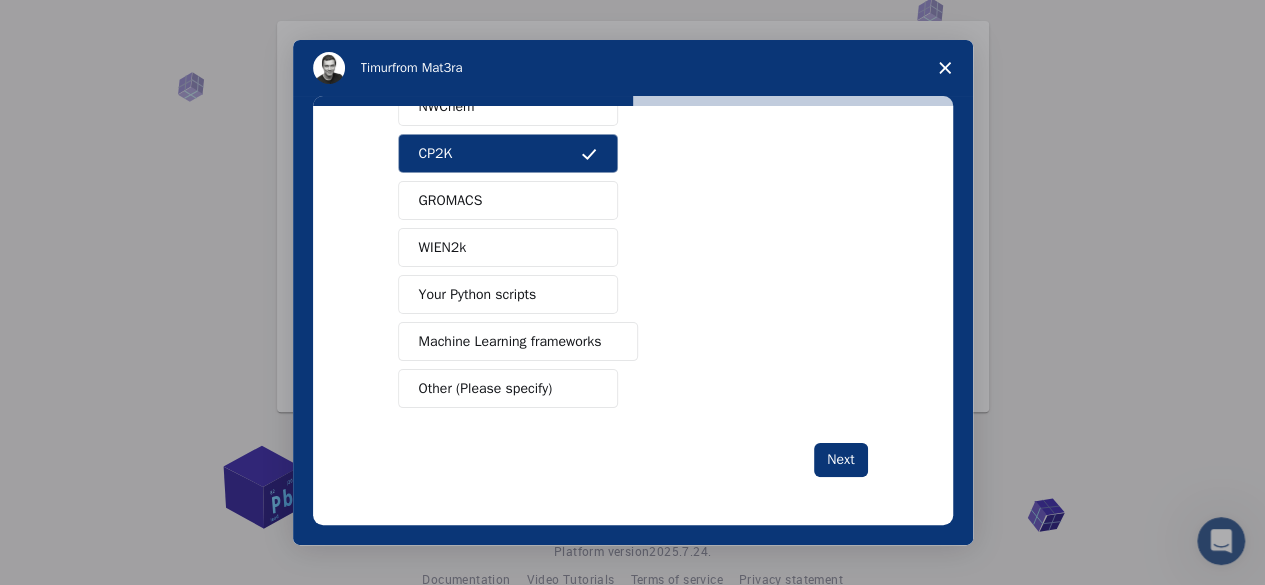 scroll, scrollTop: 229, scrollLeft: 0, axis: vertical 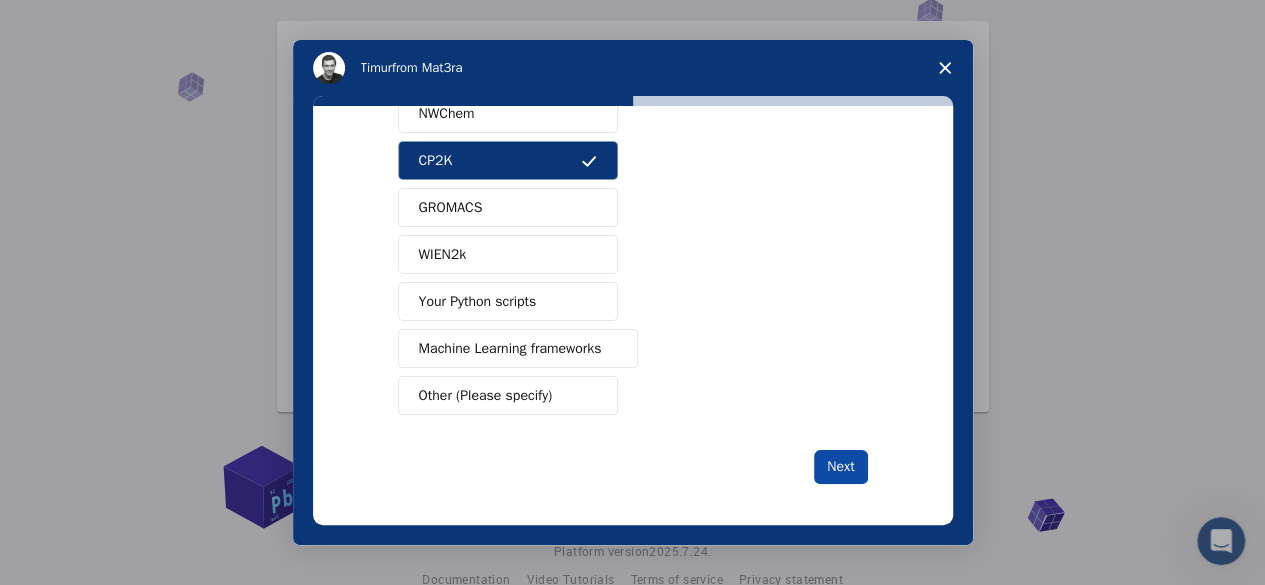 click on "Next" at bounding box center (840, 467) 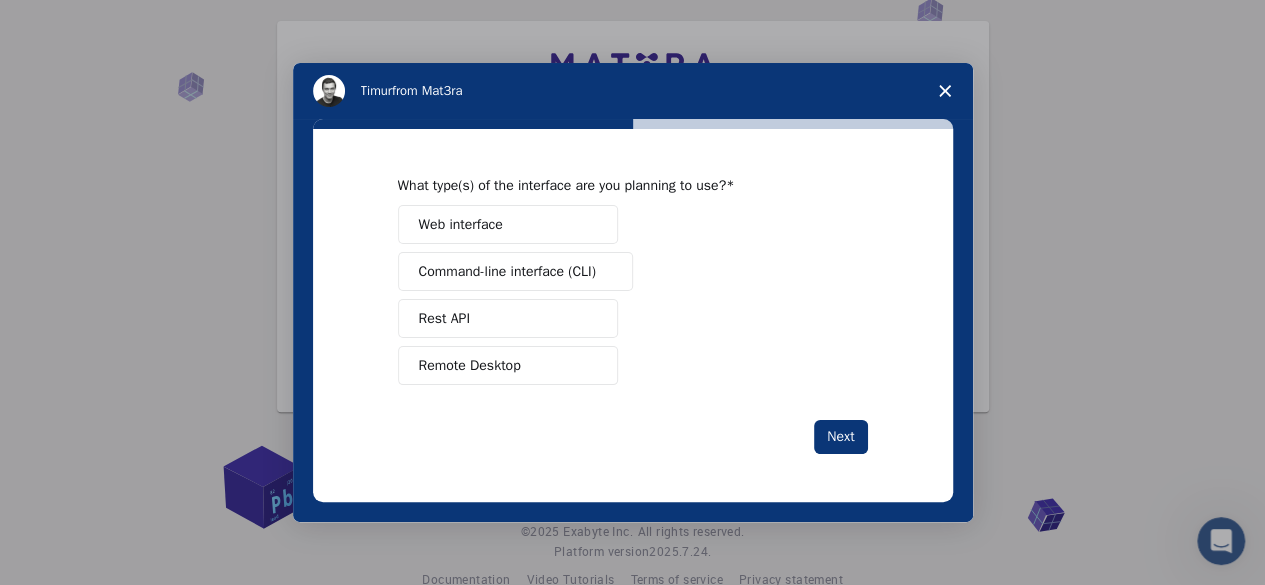 click on "Remote Desktop" at bounding box center (470, 365) 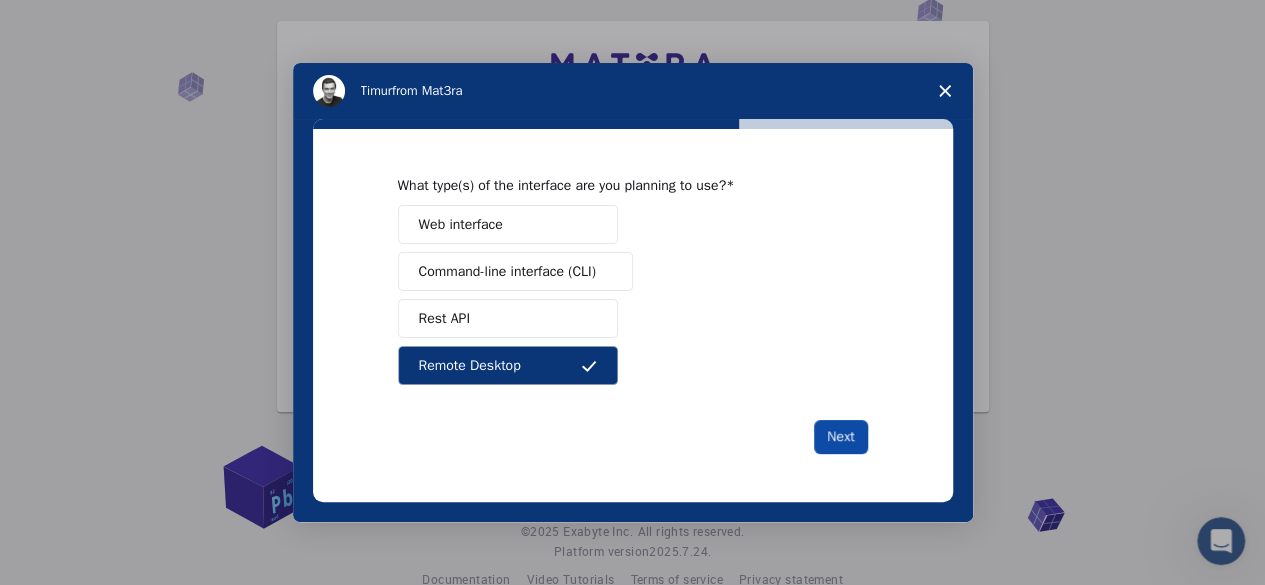 click on "Next" at bounding box center [840, 437] 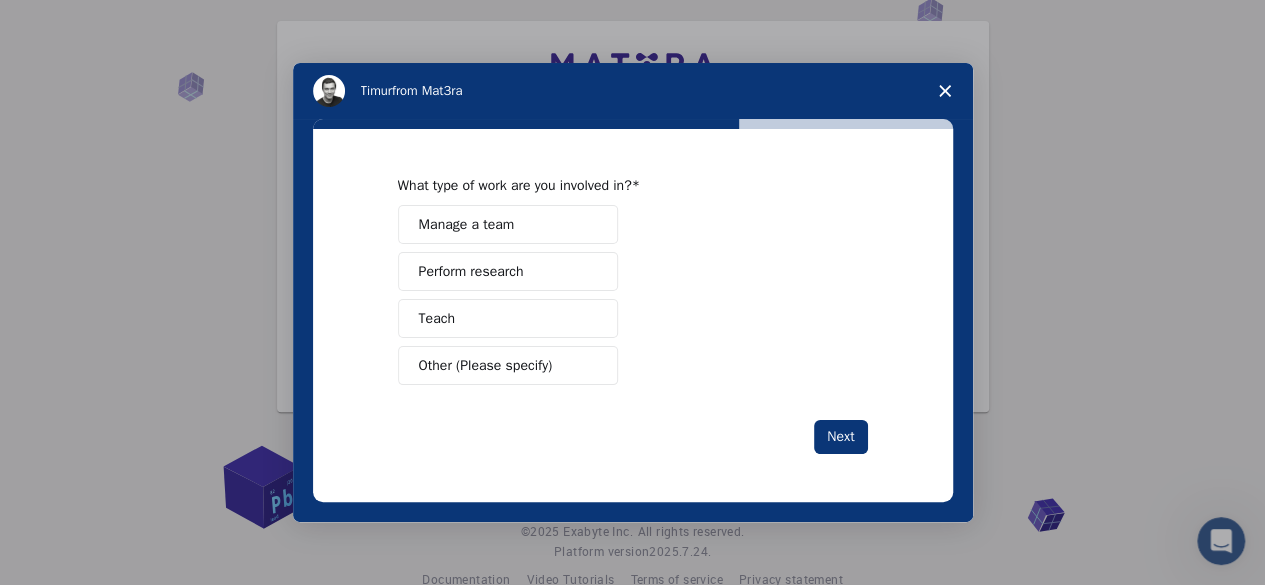 click on "Teach" at bounding box center (508, 318) 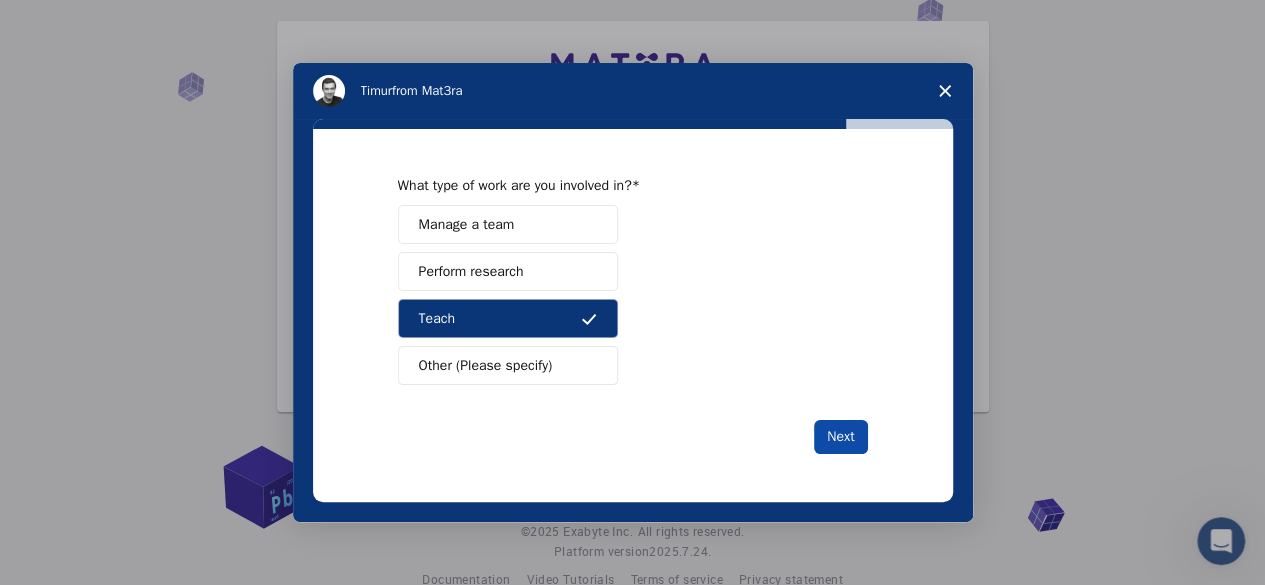 click on "Next" at bounding box center (840, 437) 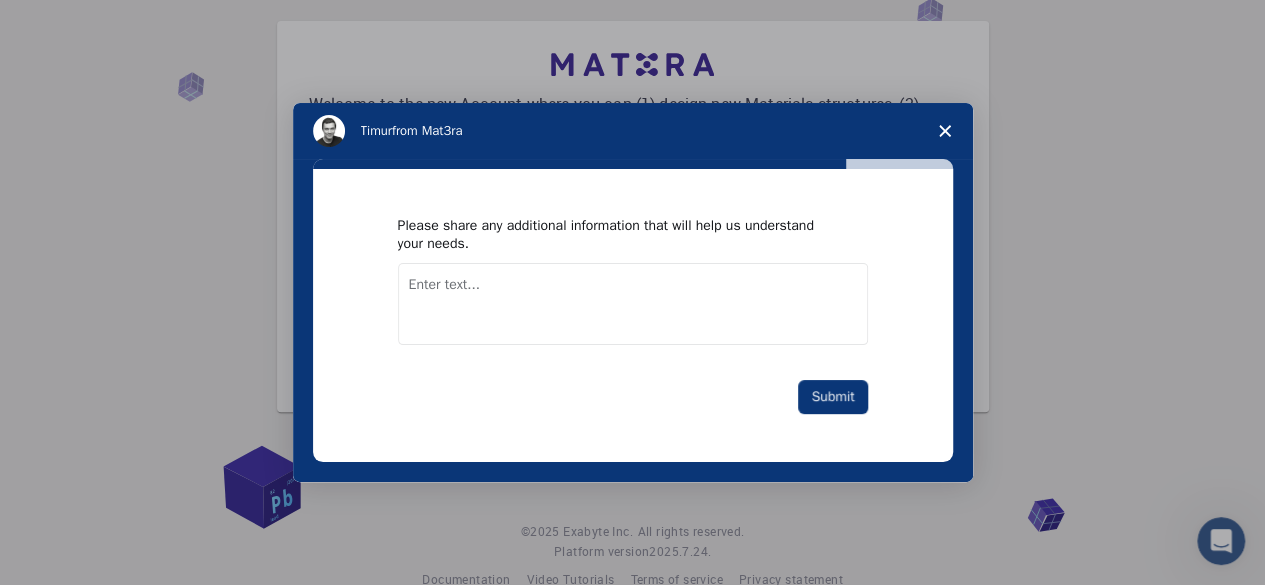 click at bounding box center (633, 304) 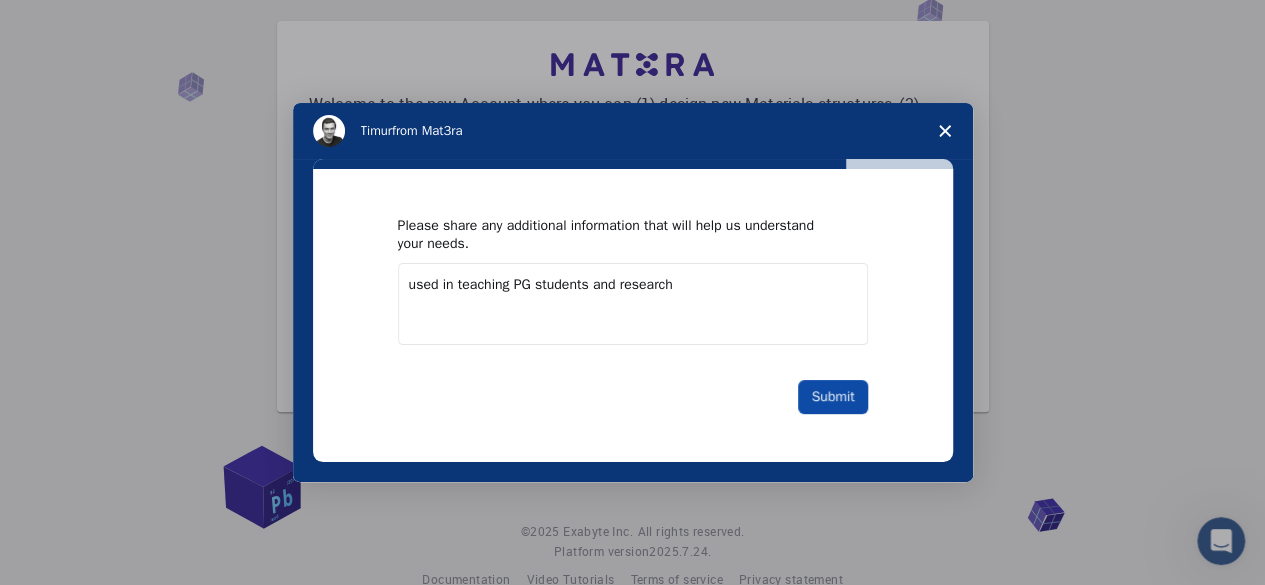 type on "used in teaching PG students and research" 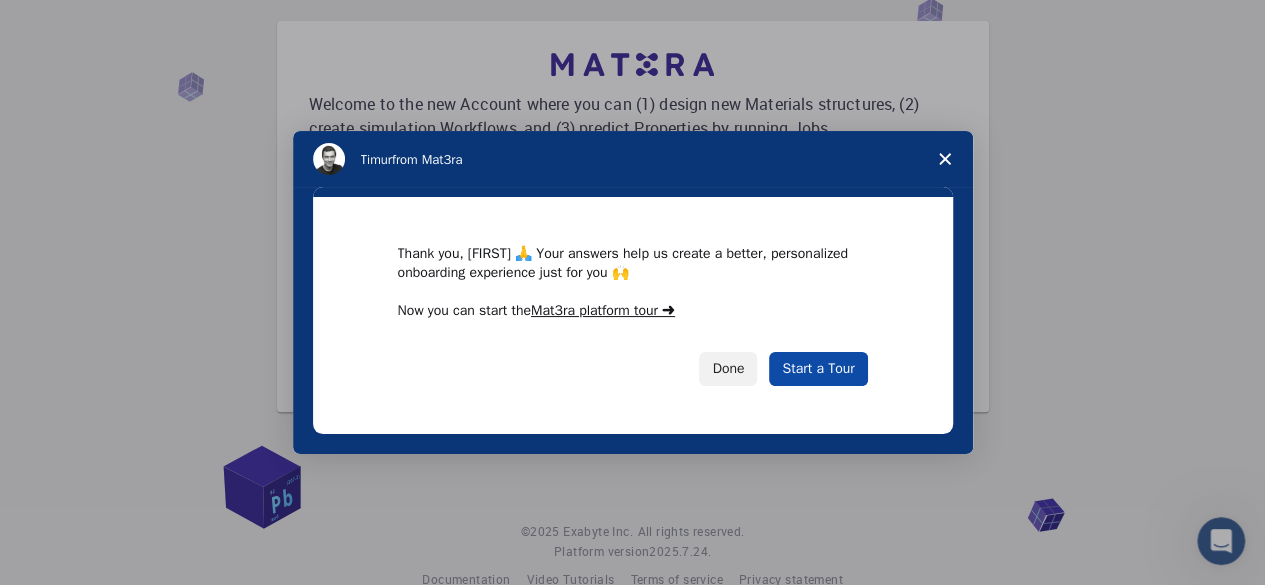 click on "Start a Tour" at bounding box center [818, 369] 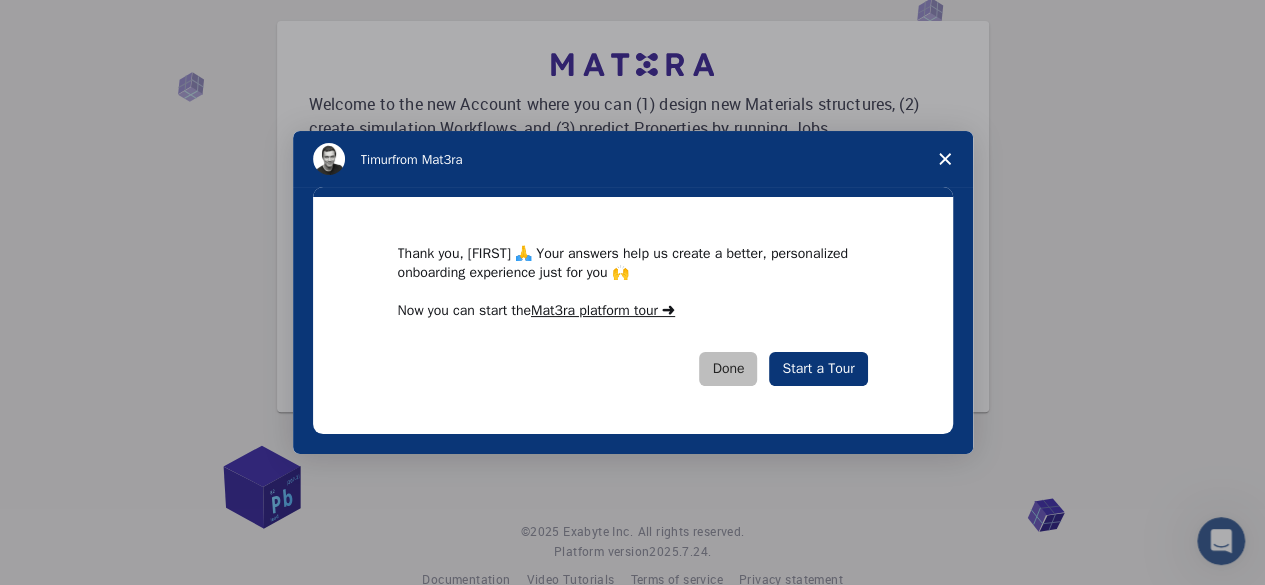 click on "Done" at bounding box center (728, 369) 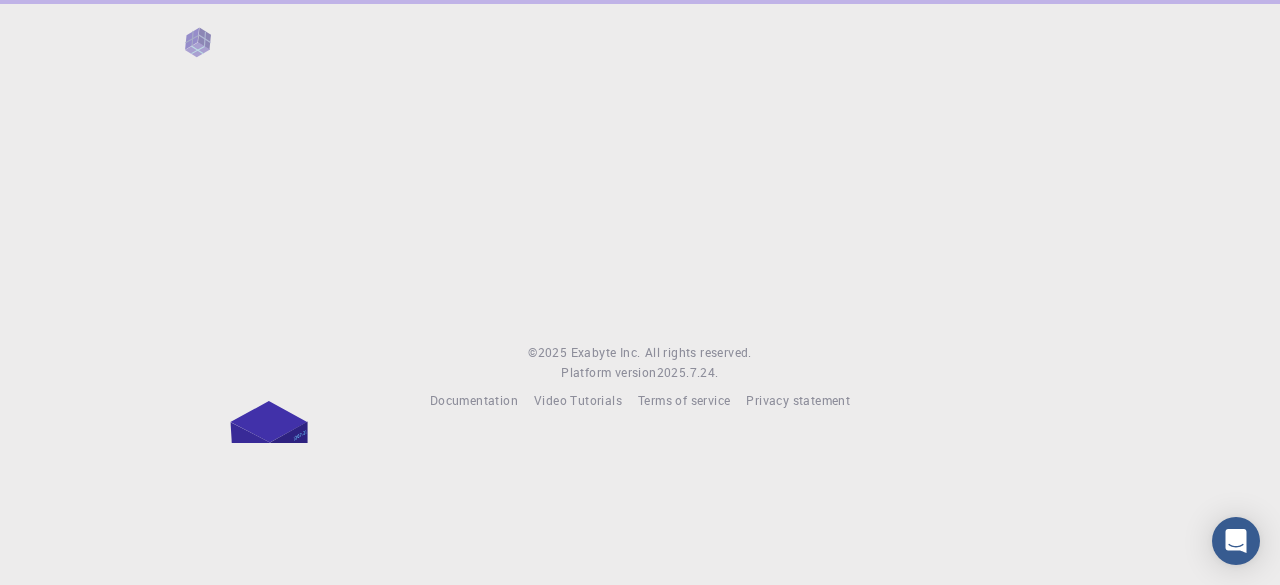 scroll, scrollTop: 0, scrollLeft: 0, axis: both 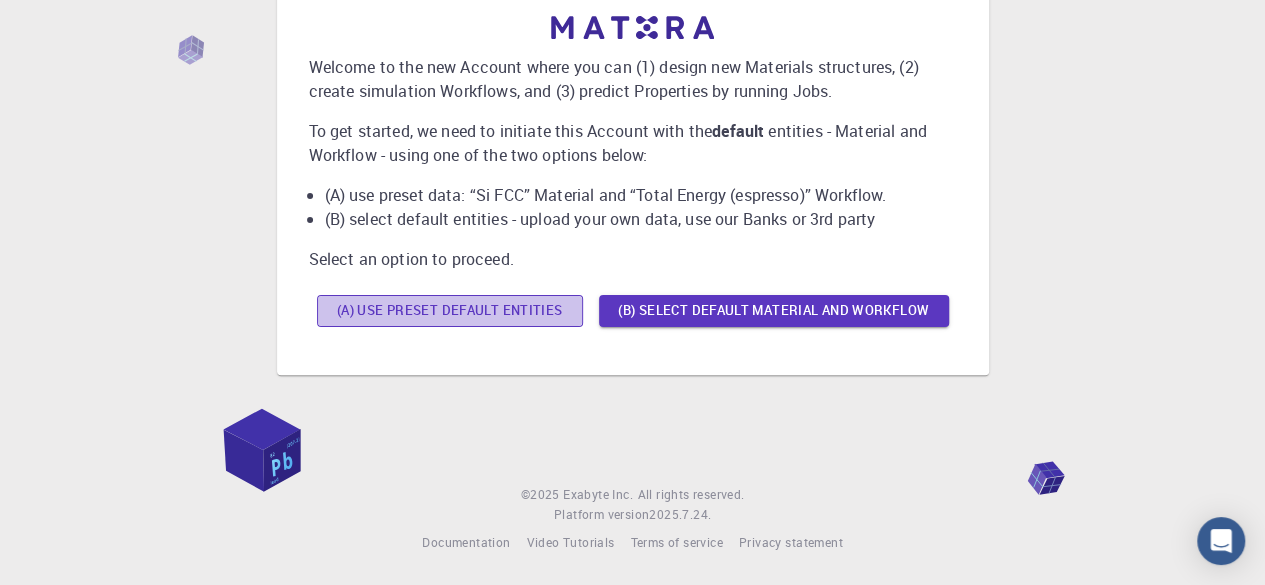click on "(A) Use preset default entities" at bounding box center [450, 311] 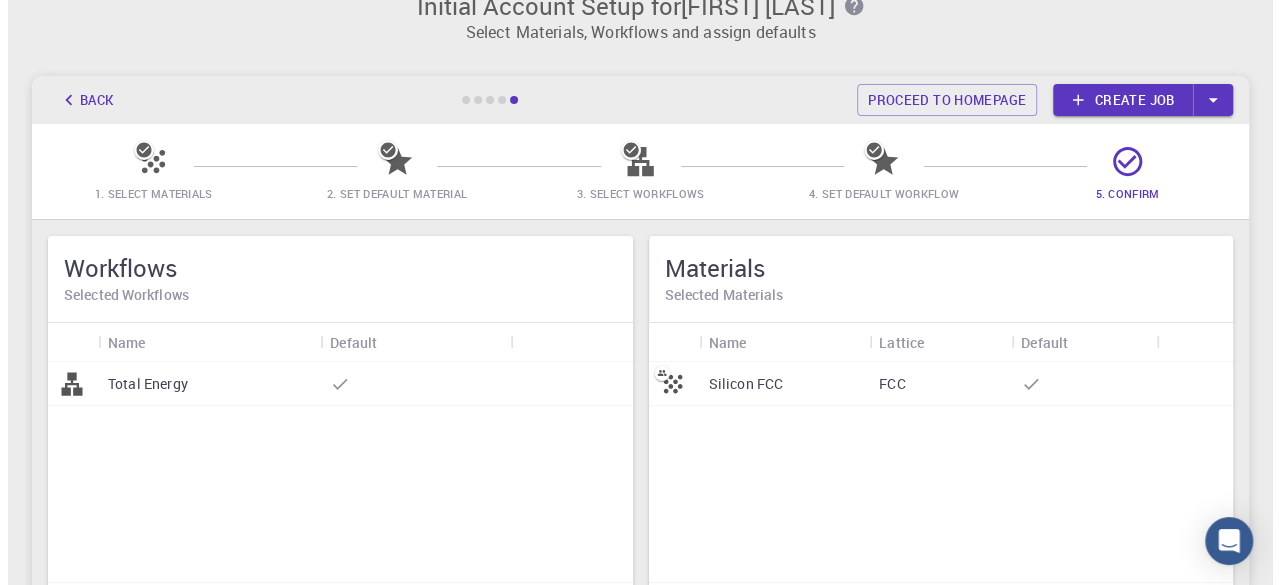 scroll, scrollTop: 0, scrollLeft: 0, axis: both 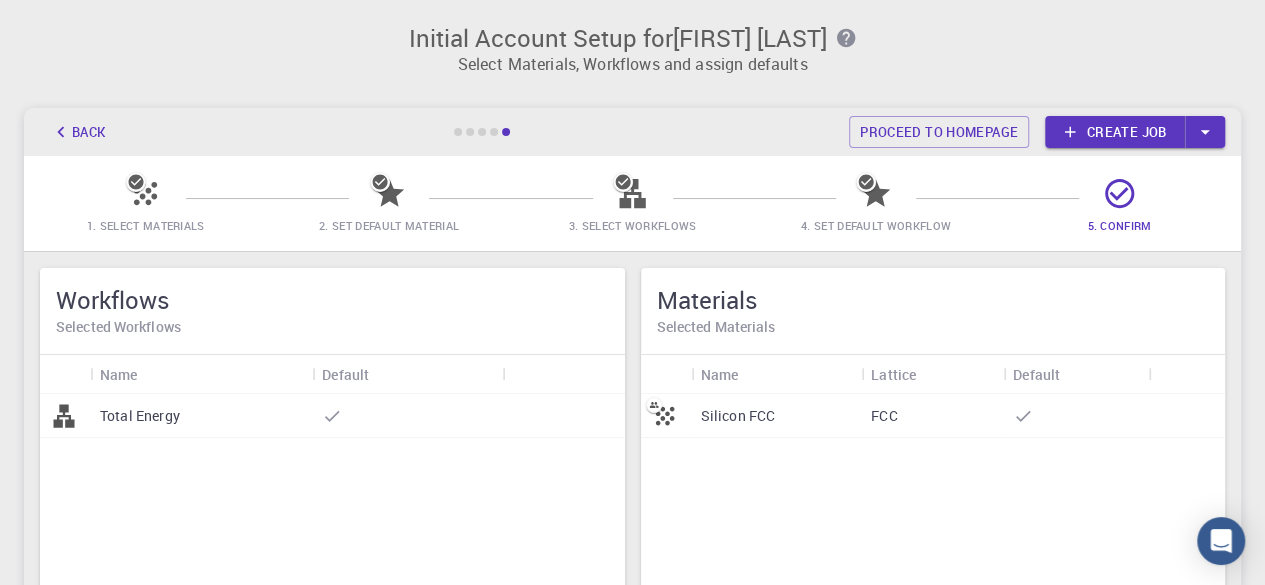 click on "Silicon FCC" at bounding box center (738, 416) 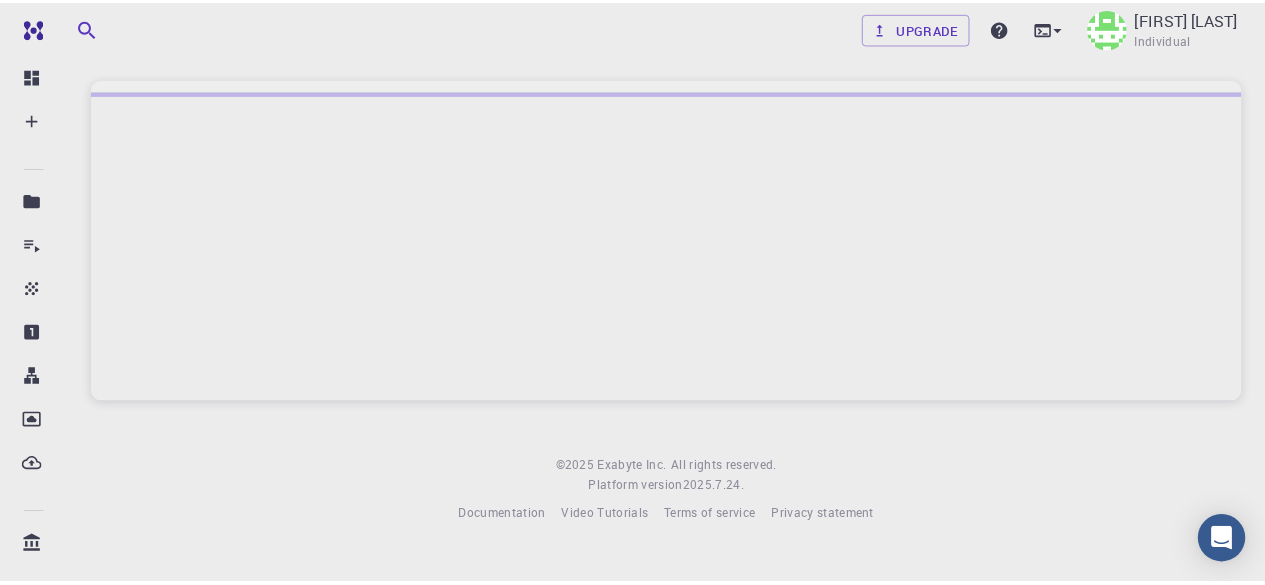 scroll, scrollTop: 0, scrollLeft: 0, axis: both 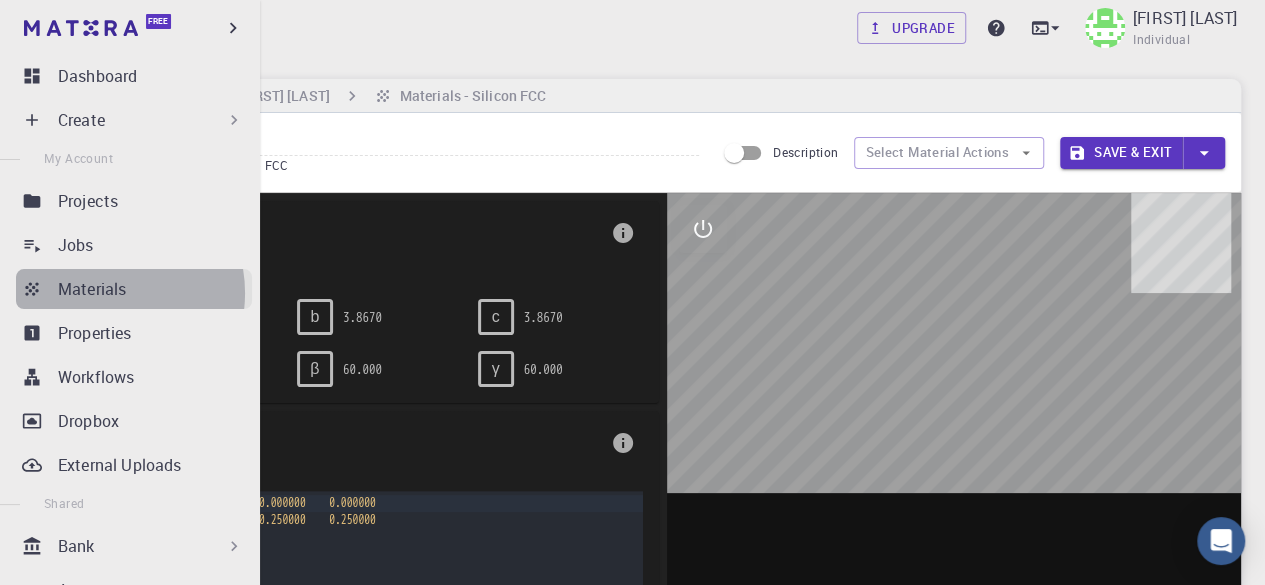 click on "Materials" at bounding box center [92, 289] 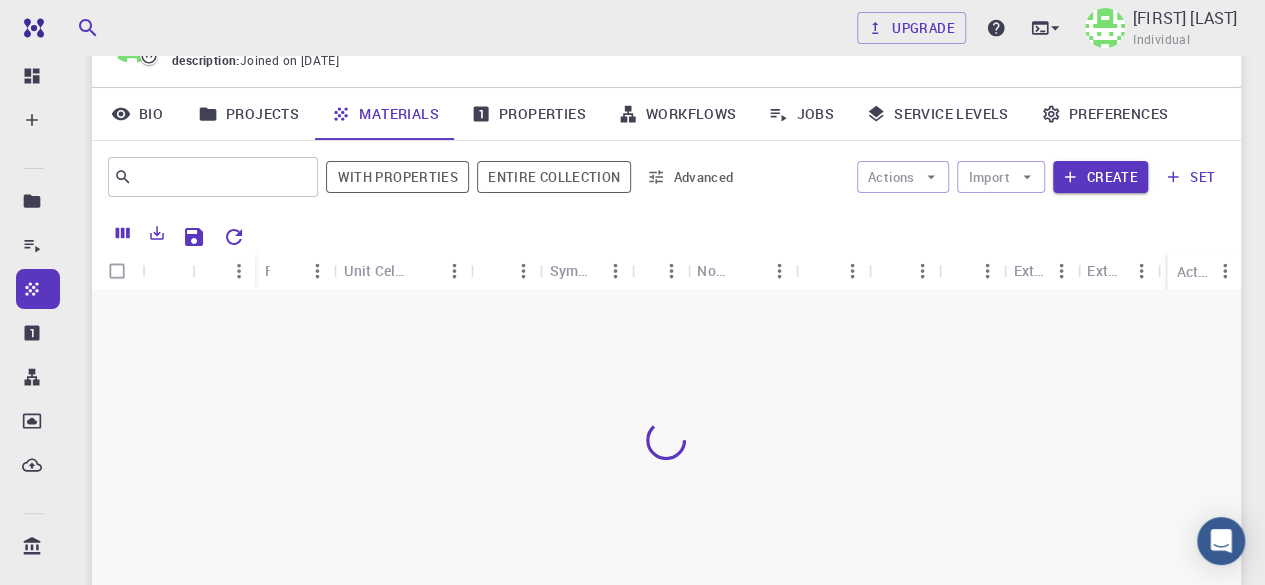 scroll, scrollTop: 123, scrollLeft: 0, axis: vertical 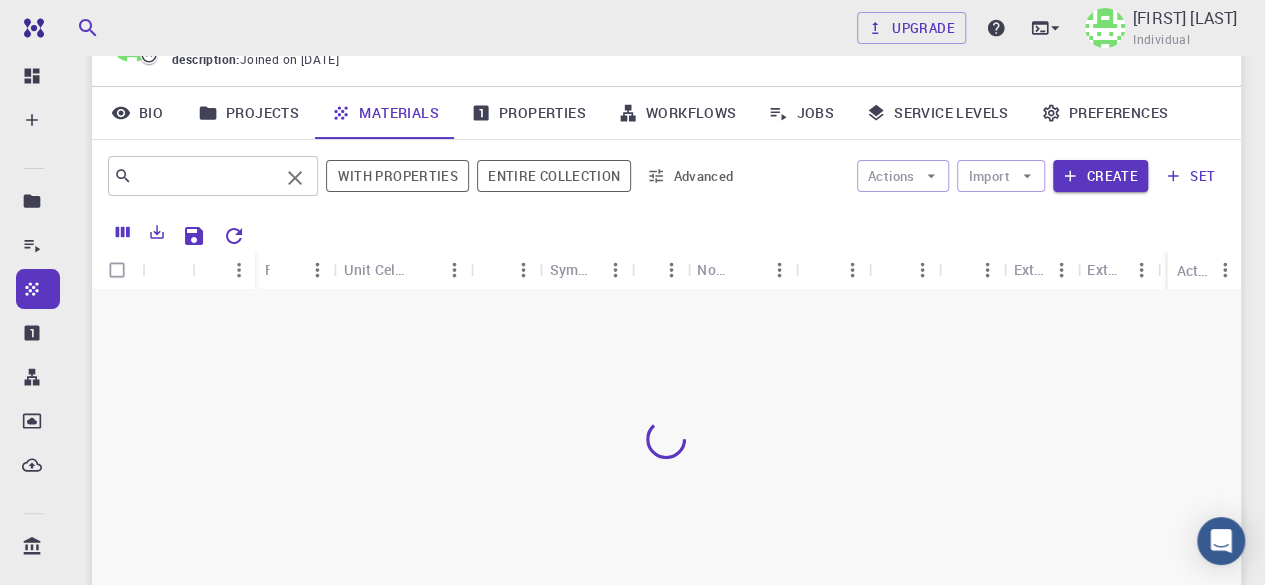click at bounding box center (205, 176) 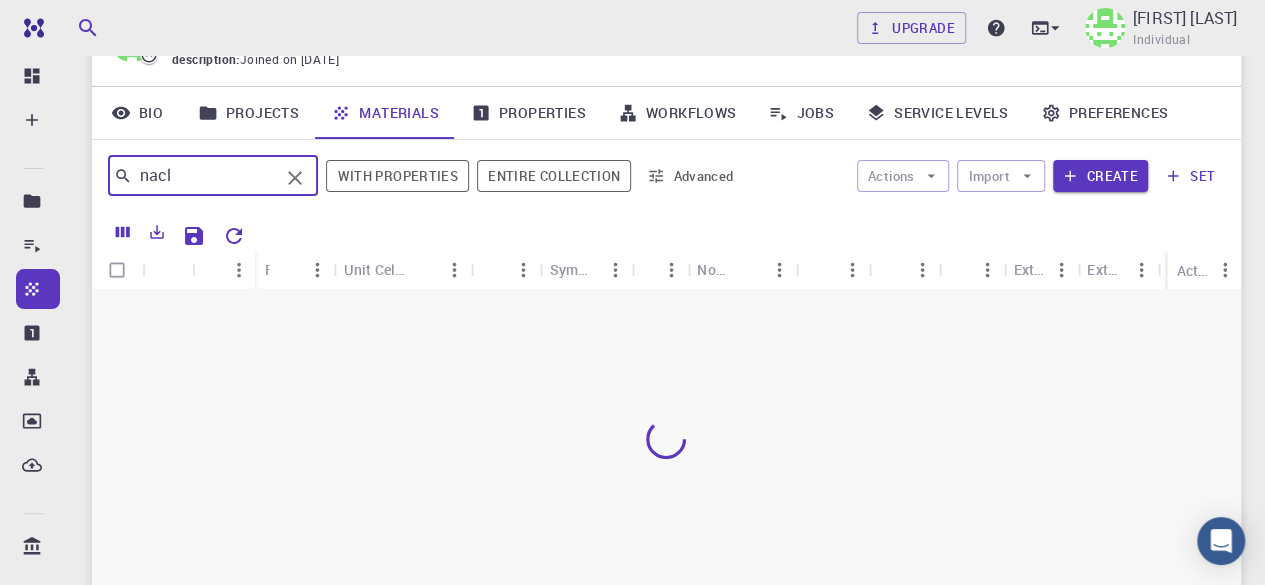 type on "nacl" 